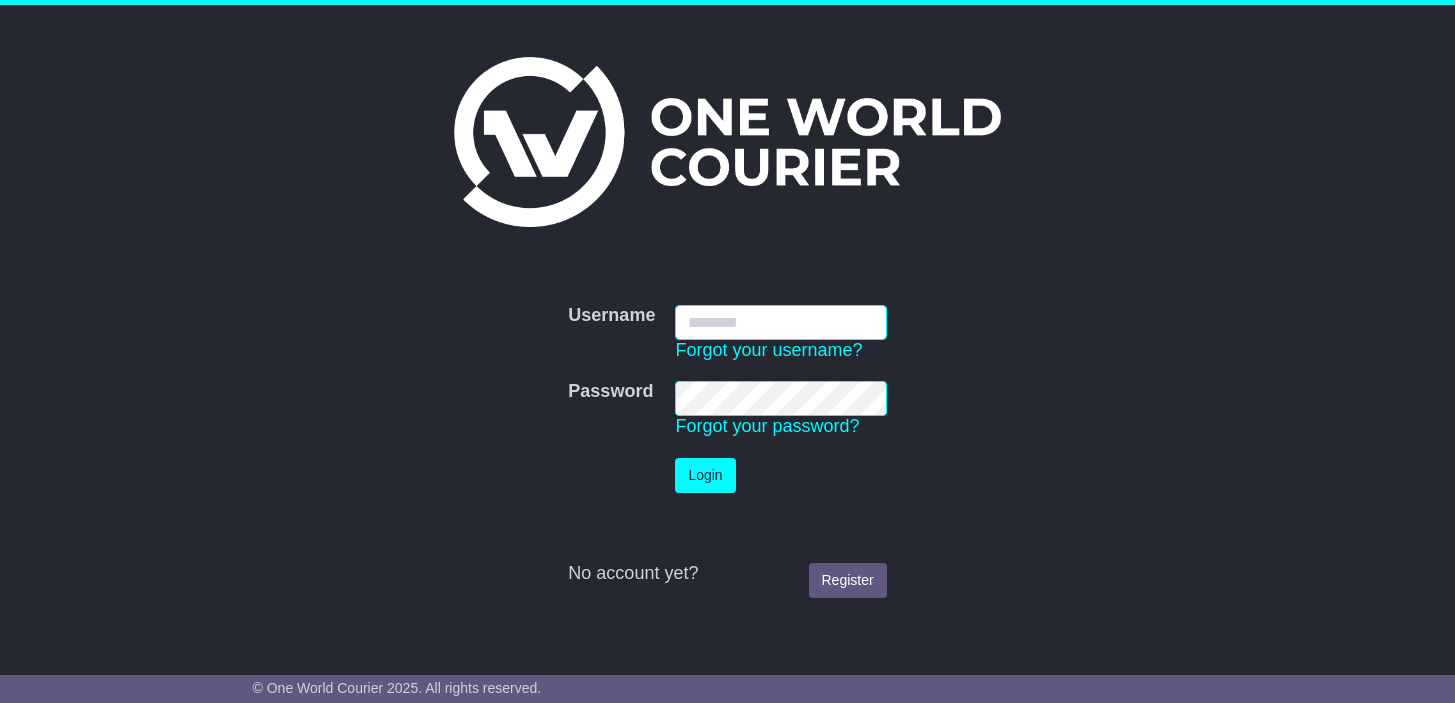 scroll, scrollTop: 0, scrollLeft: 0, axis: both 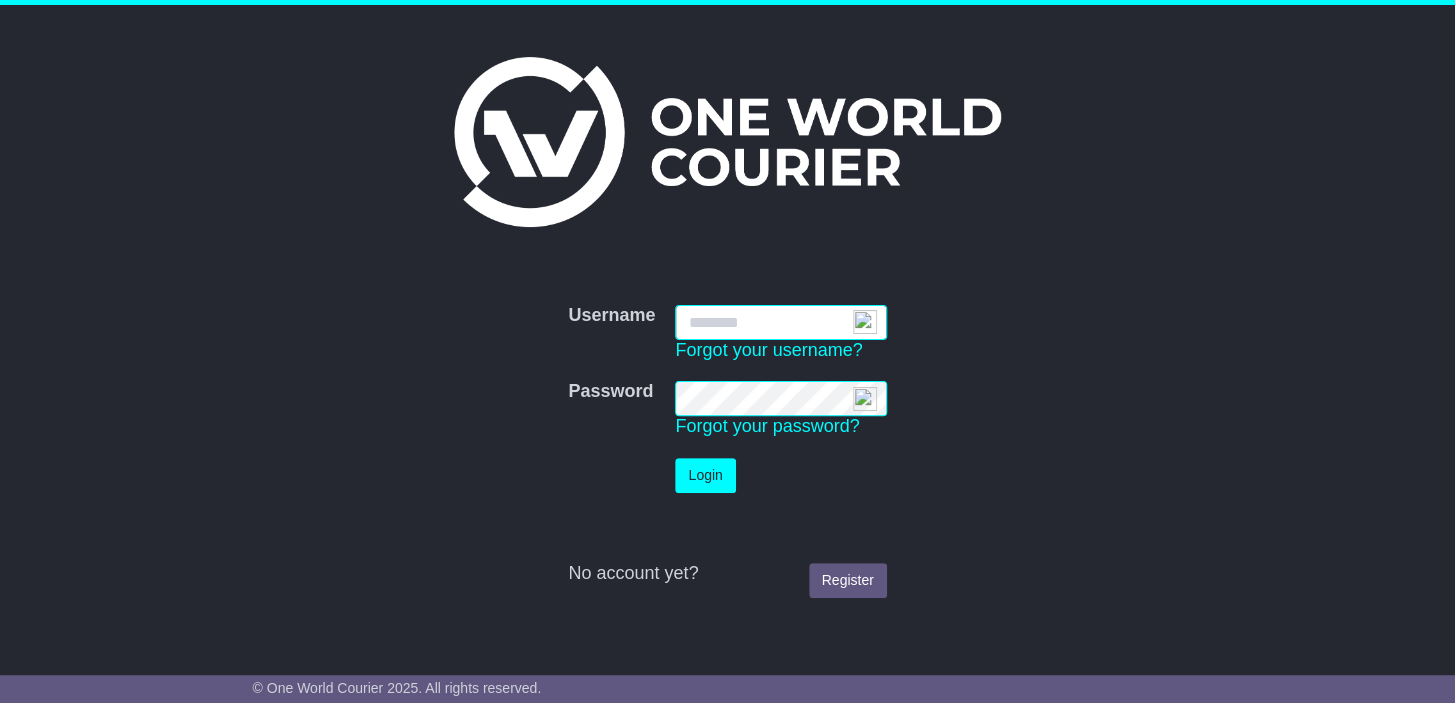 click on "Username" at bounding box center (780, 322) 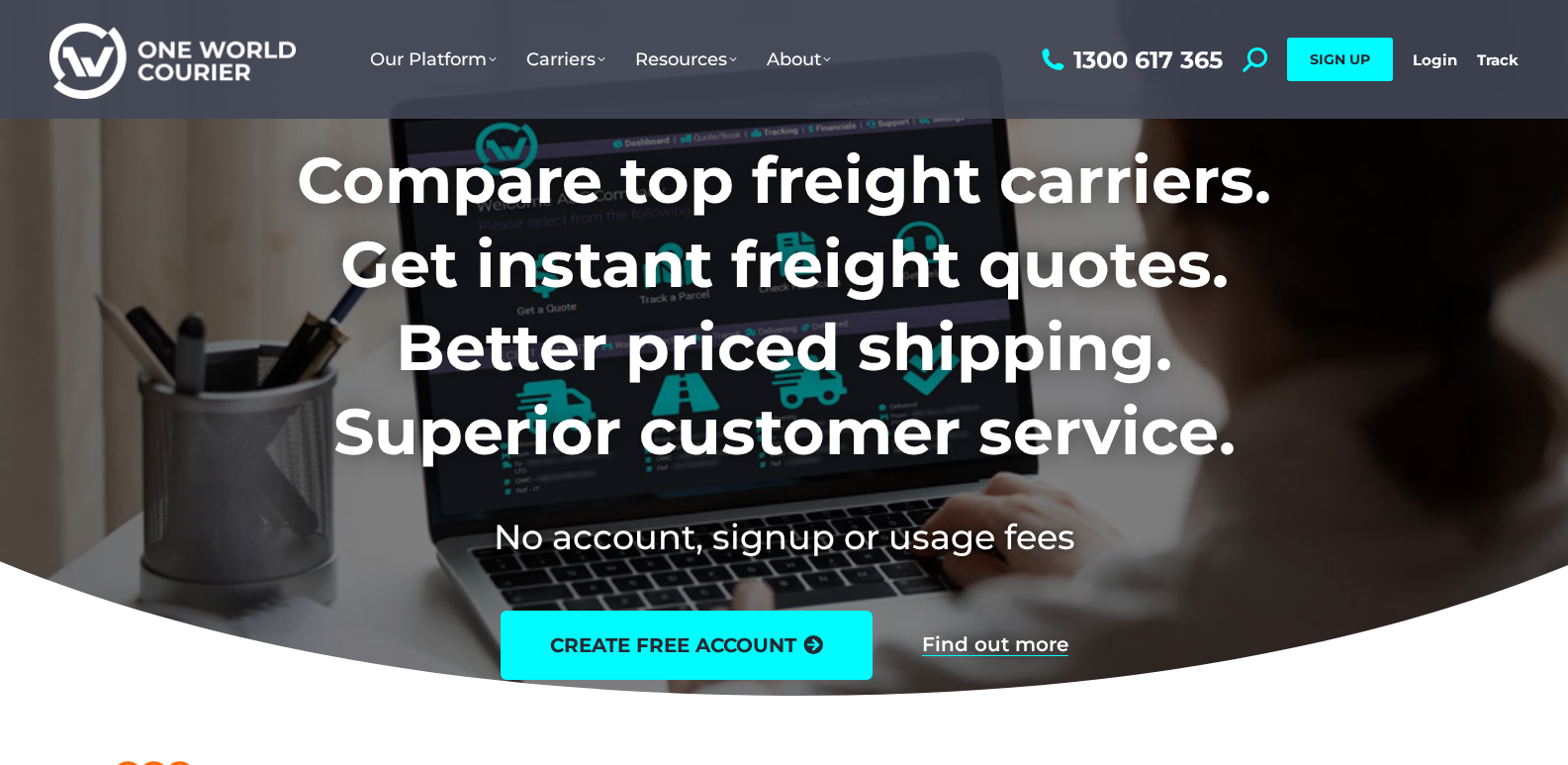 scroll, scrollTop: 0, scrollLeft: 0, axis: both 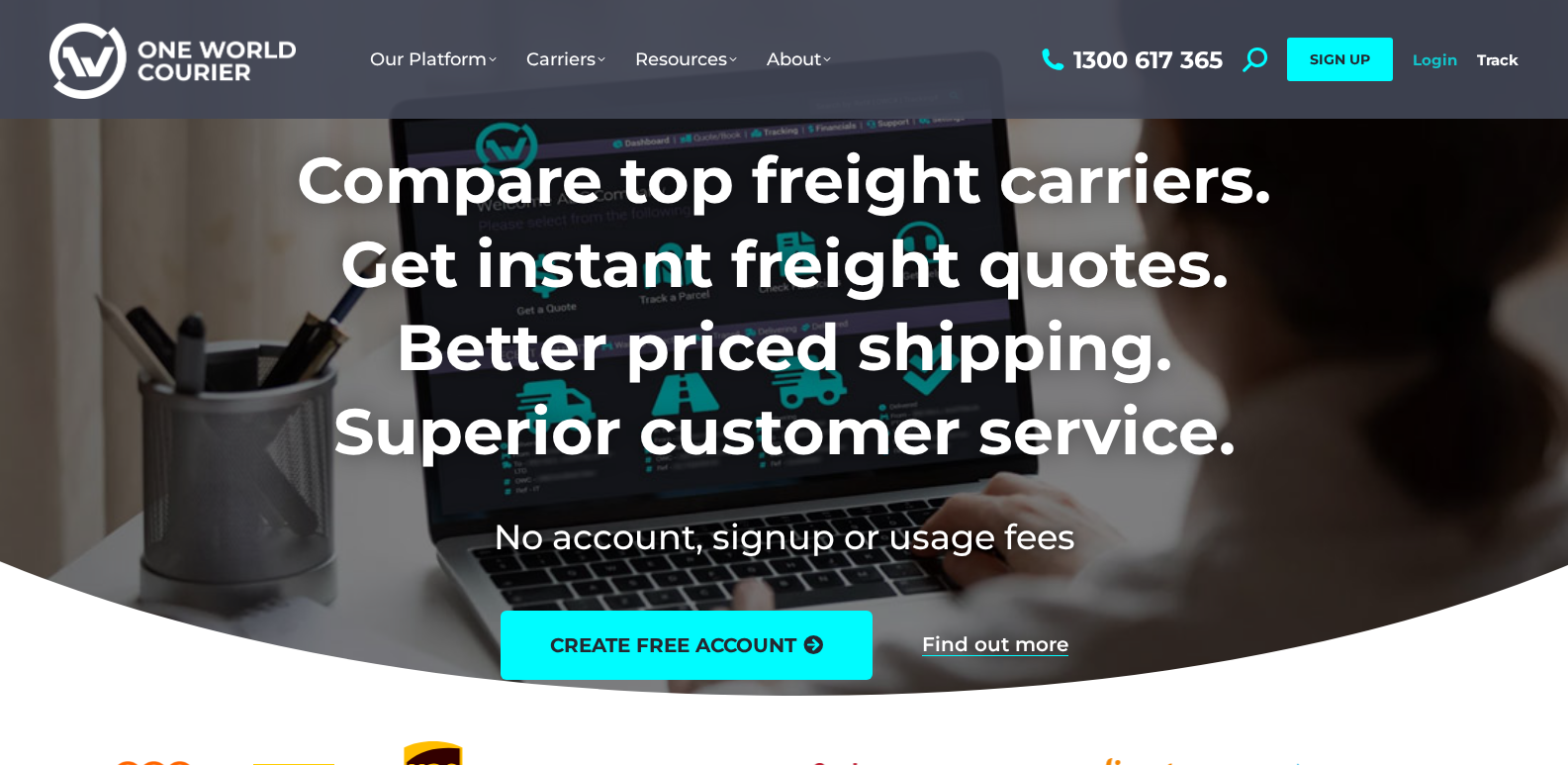 click on "Login" at bounding box center [1434, 59] 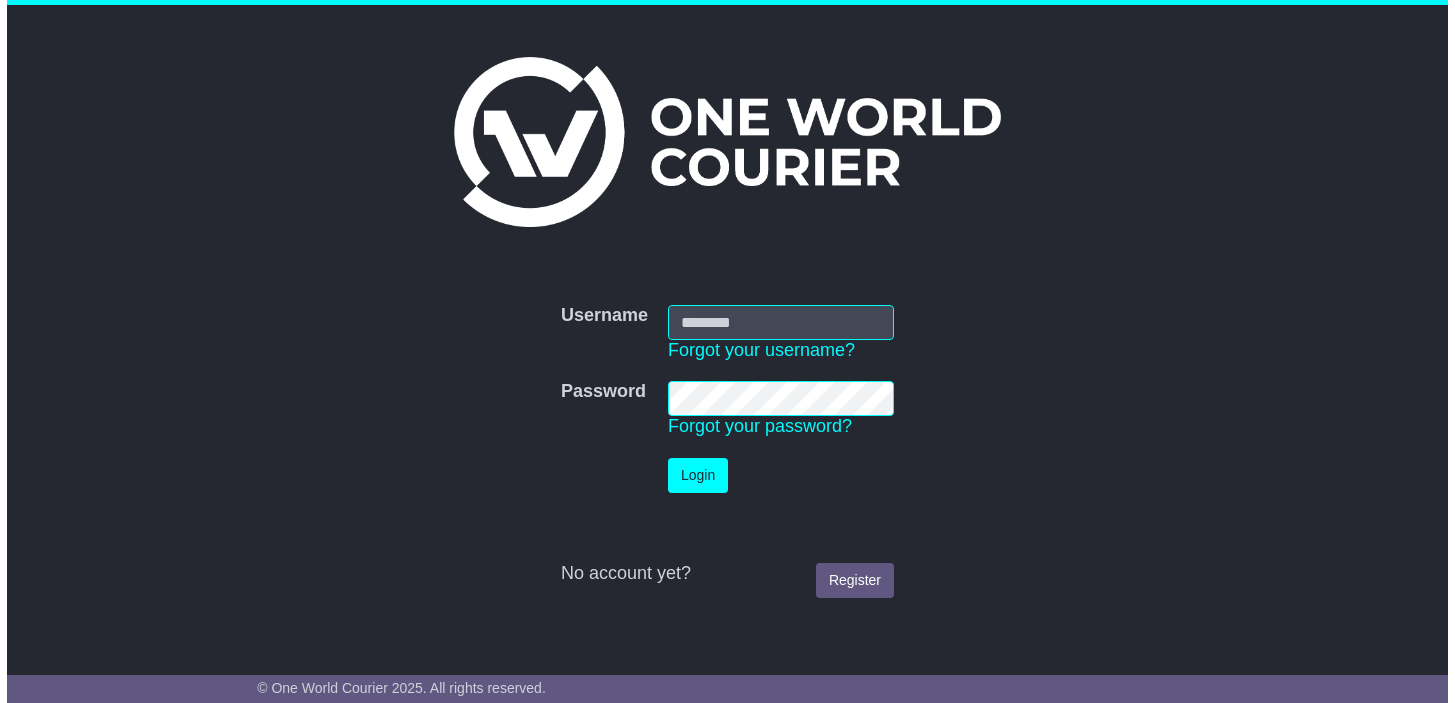 scroll, scrollTop: 0, scrollLeft: 0, axis: both 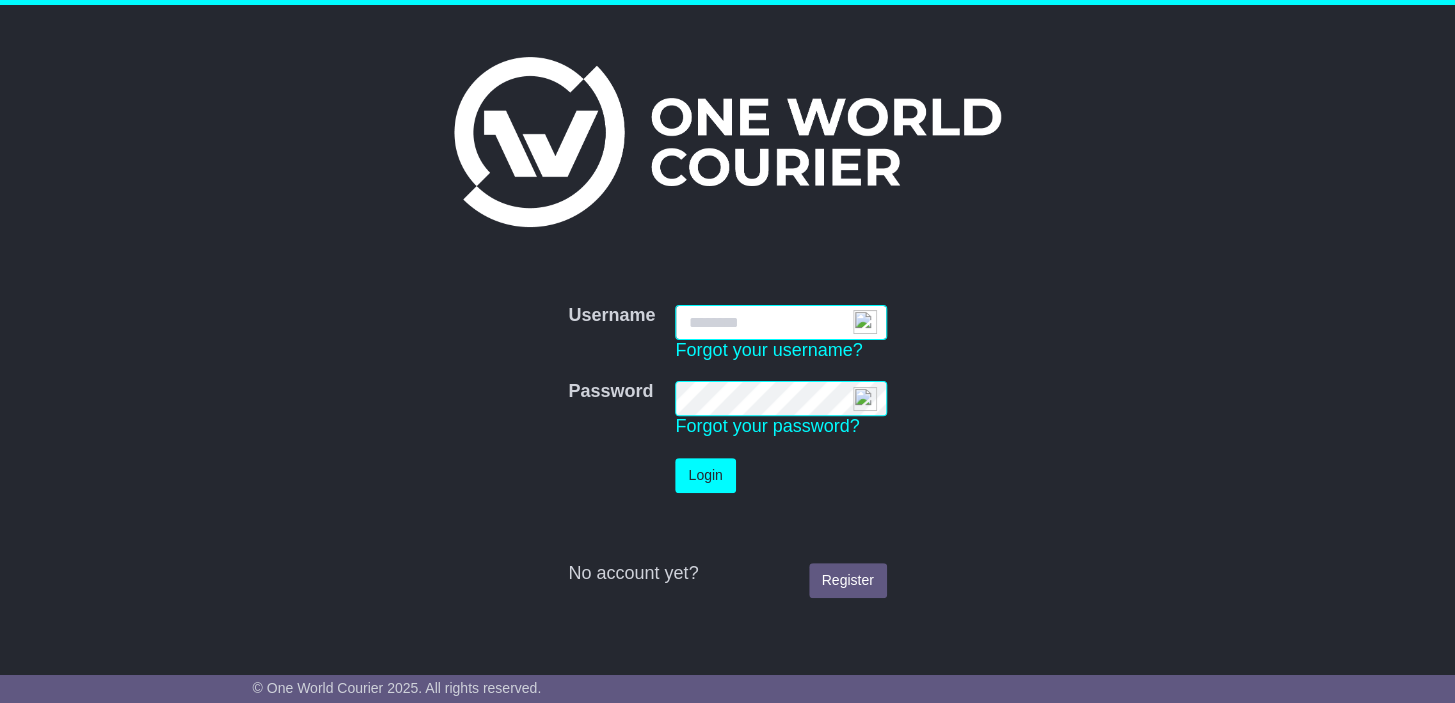 click on "Username" at bounding box center (780, 322) 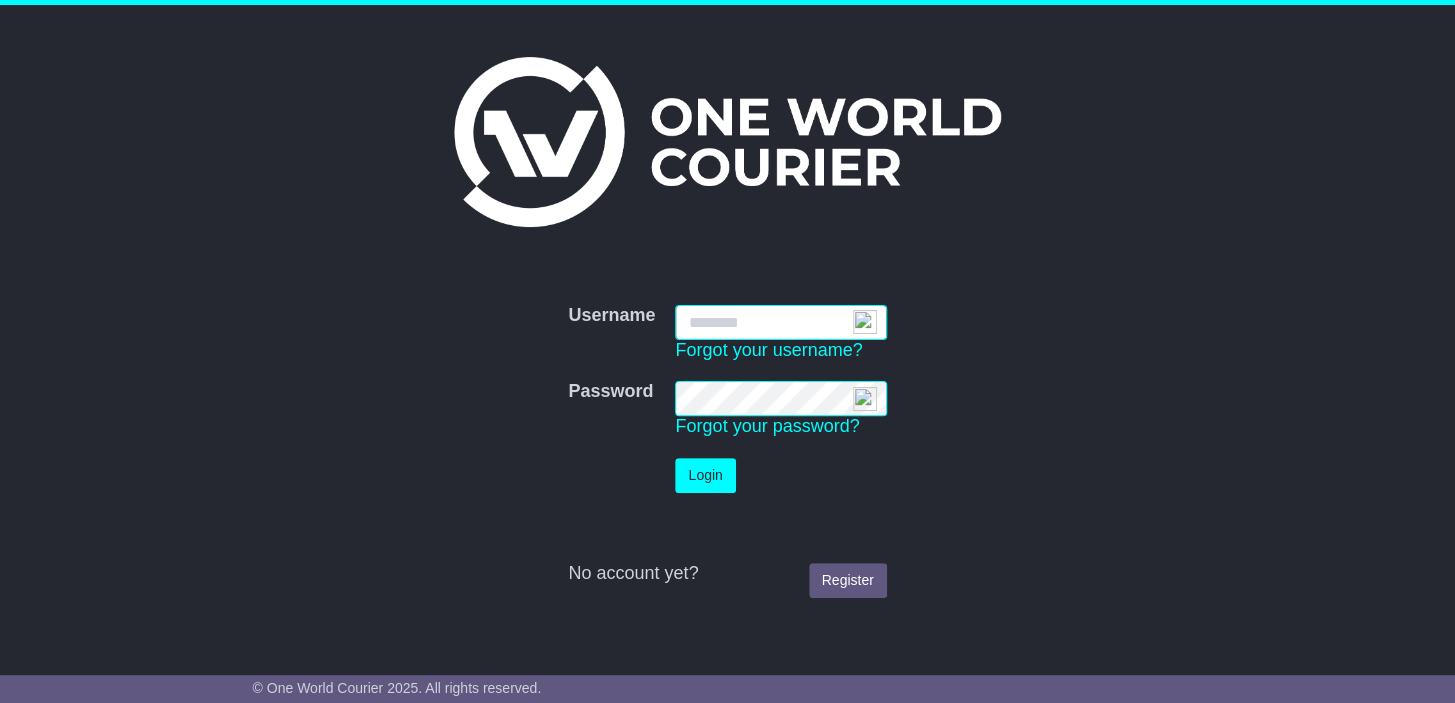click on "Username" at bounding box center (780, 322) 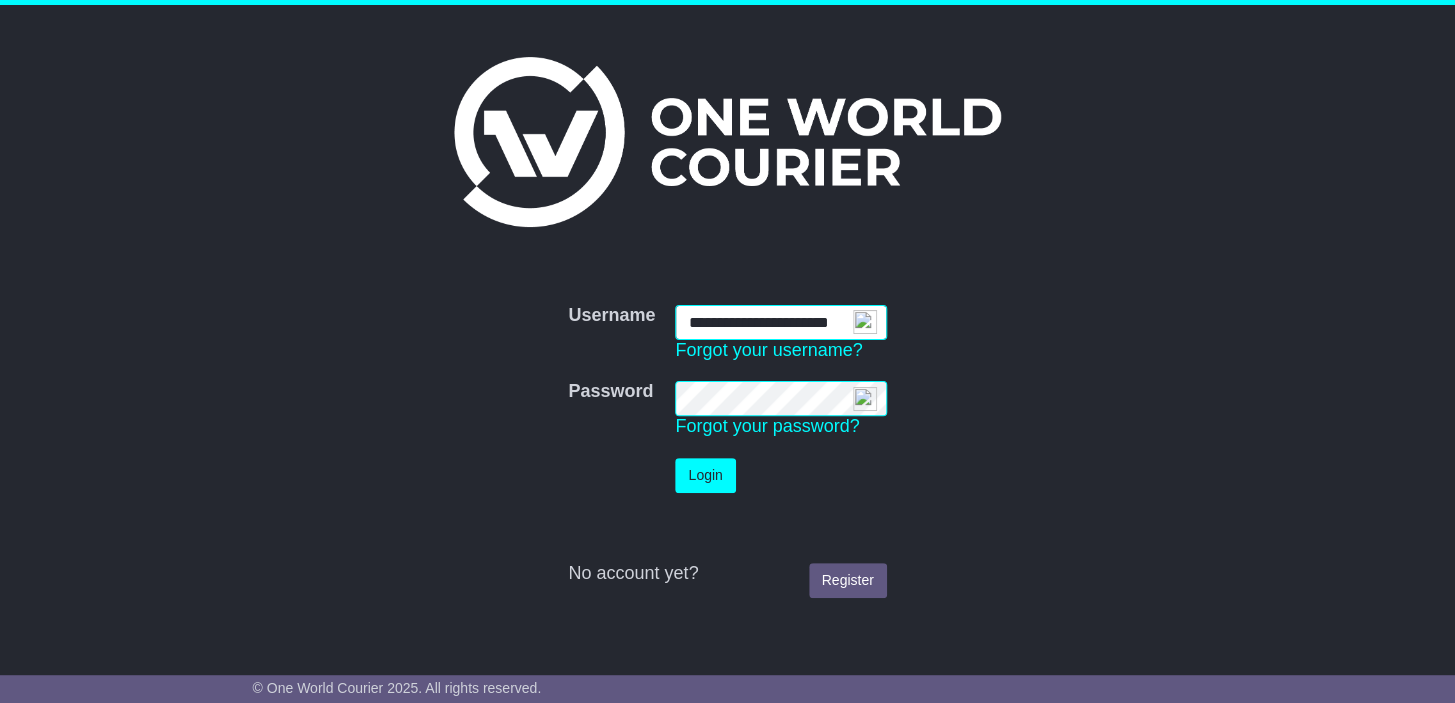 scroll, scrollTop: 0, scrollLeft: 8, axis: horizontal 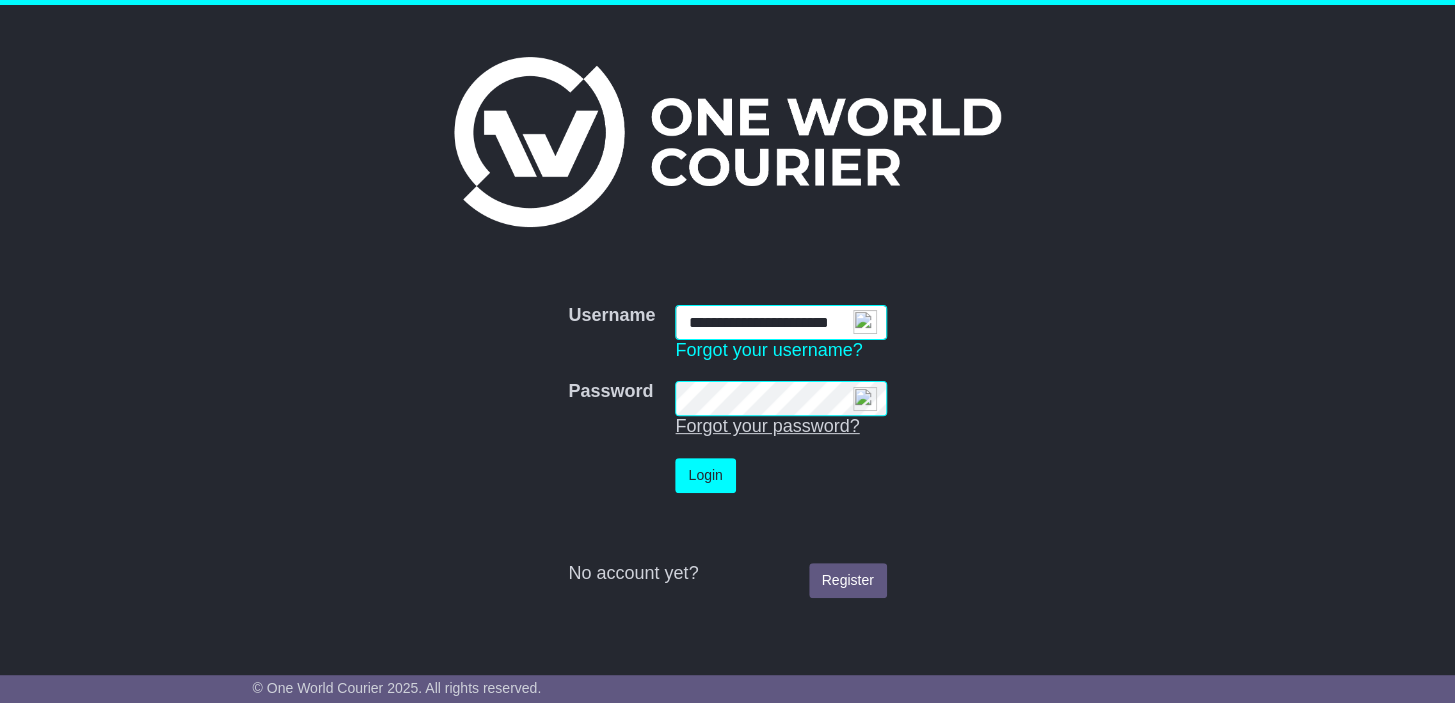 type on "**********" 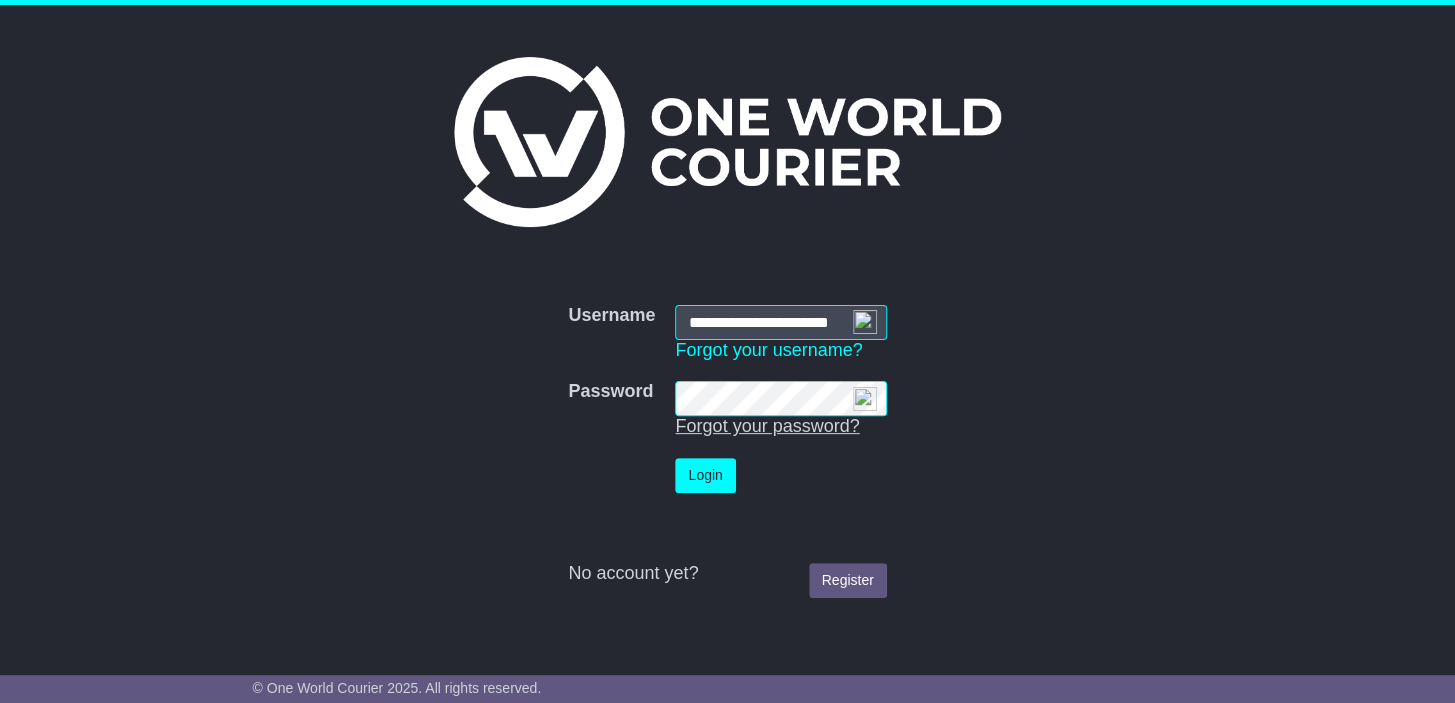 scroll, scrollTop: 0, scrollLeft: 0, axis: both 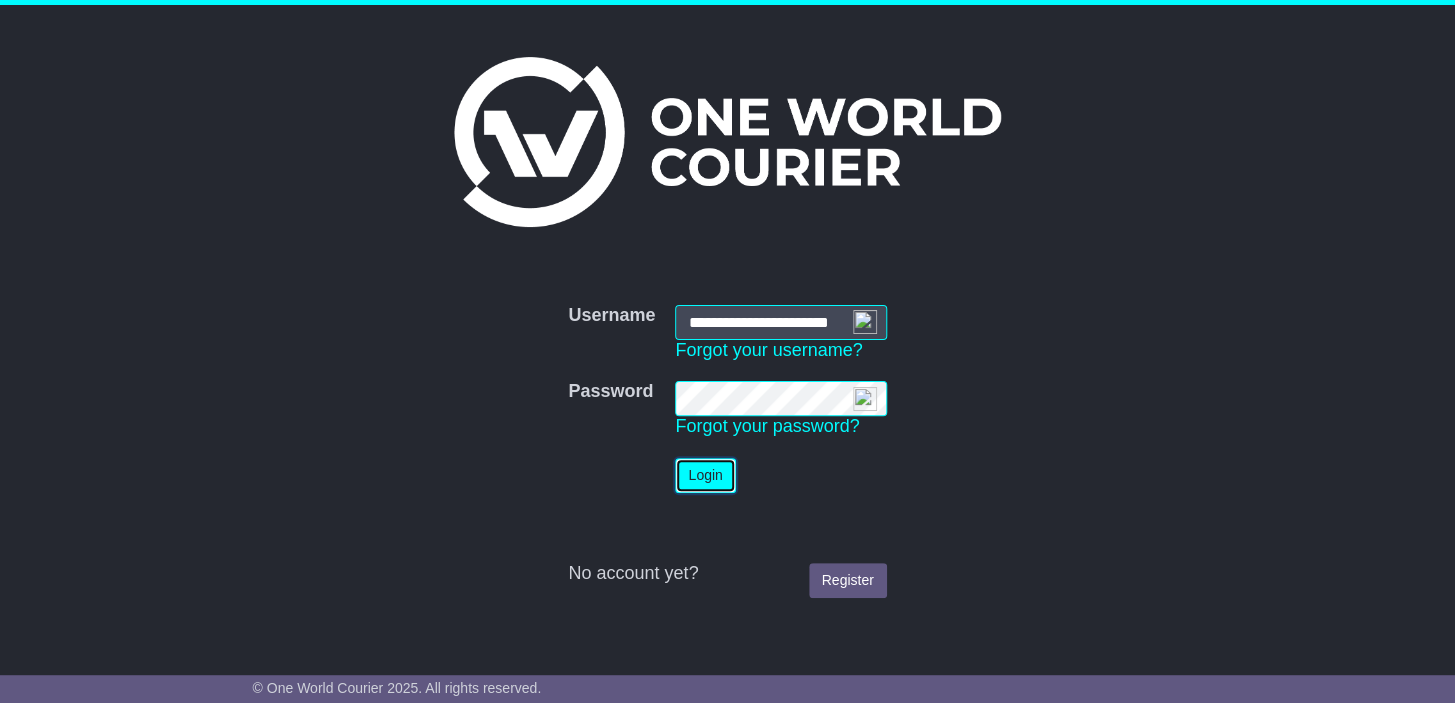 click on "Login" at bounding box center [705, 475] 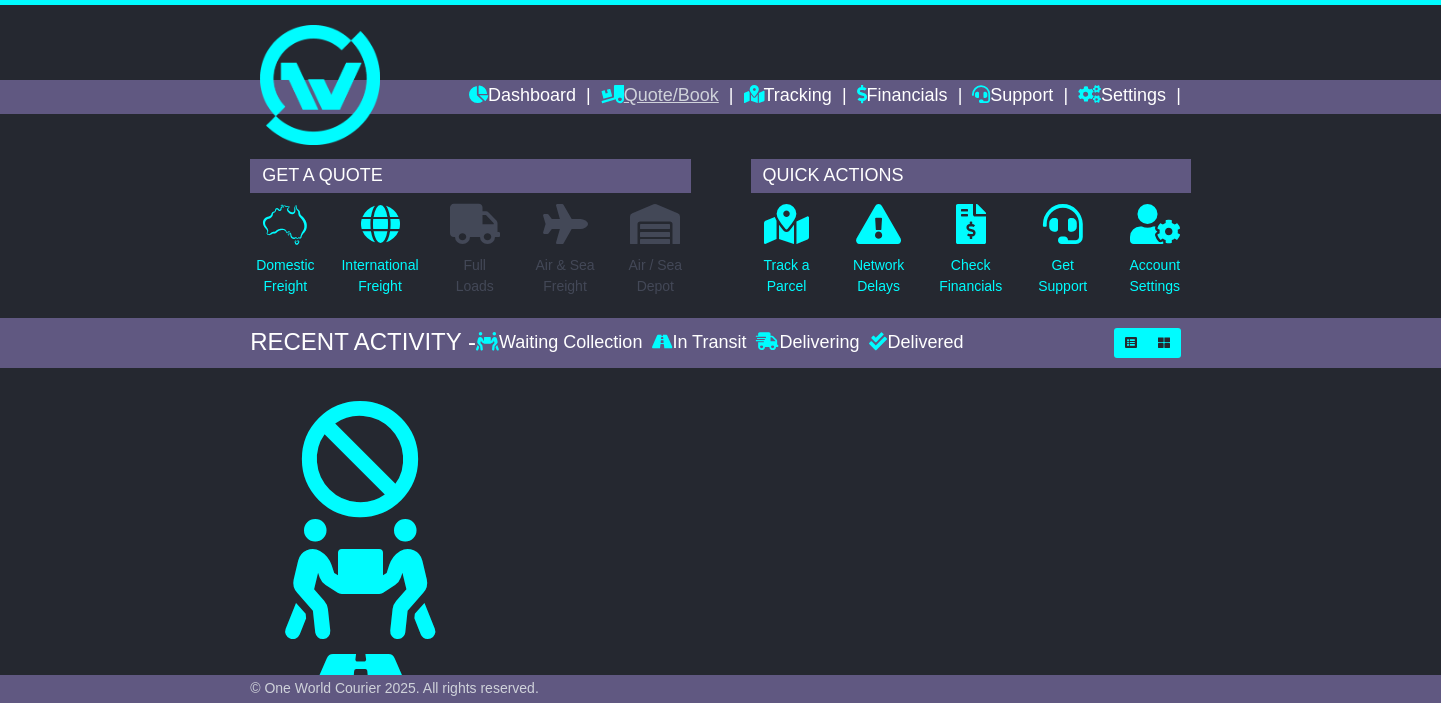 scroll, scrollTop: 0, scrollLeft: 0, axis: both 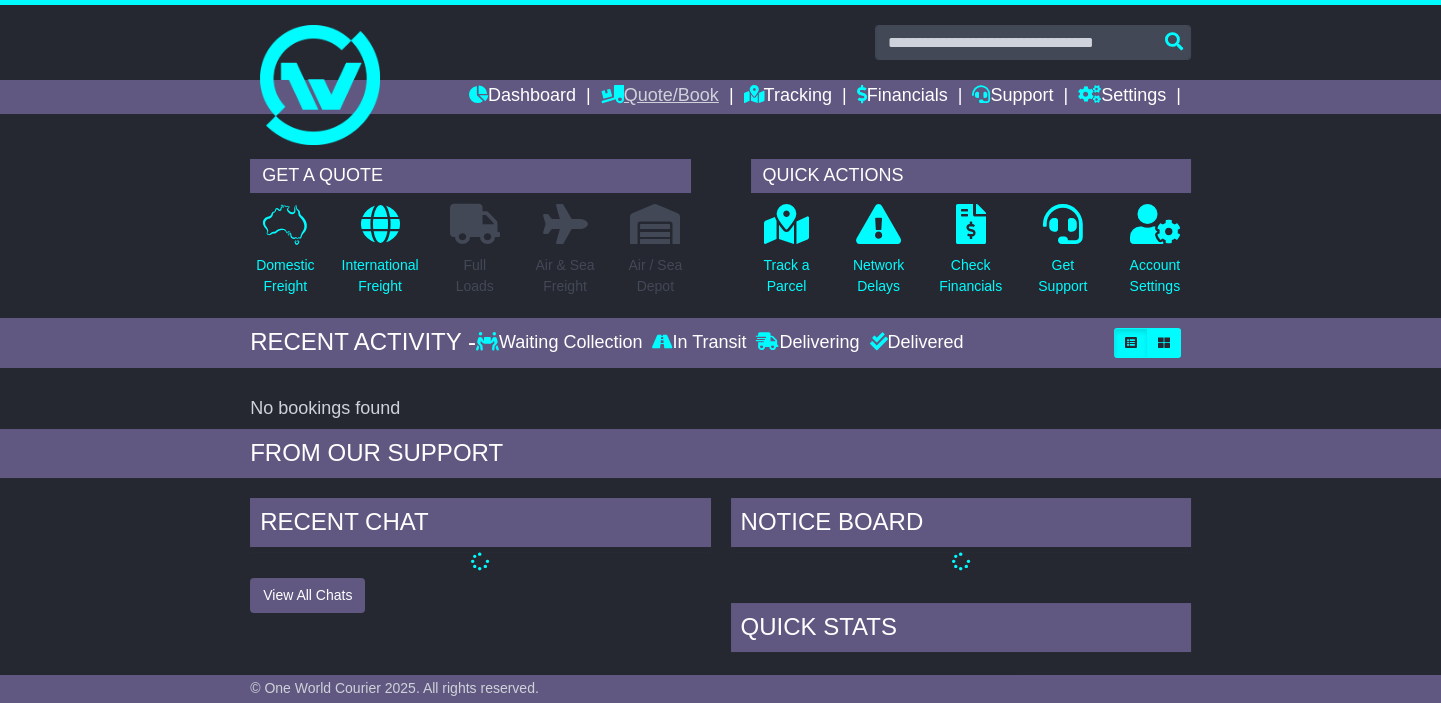 click on "Quote/Book" at bounding box center [660, 97] 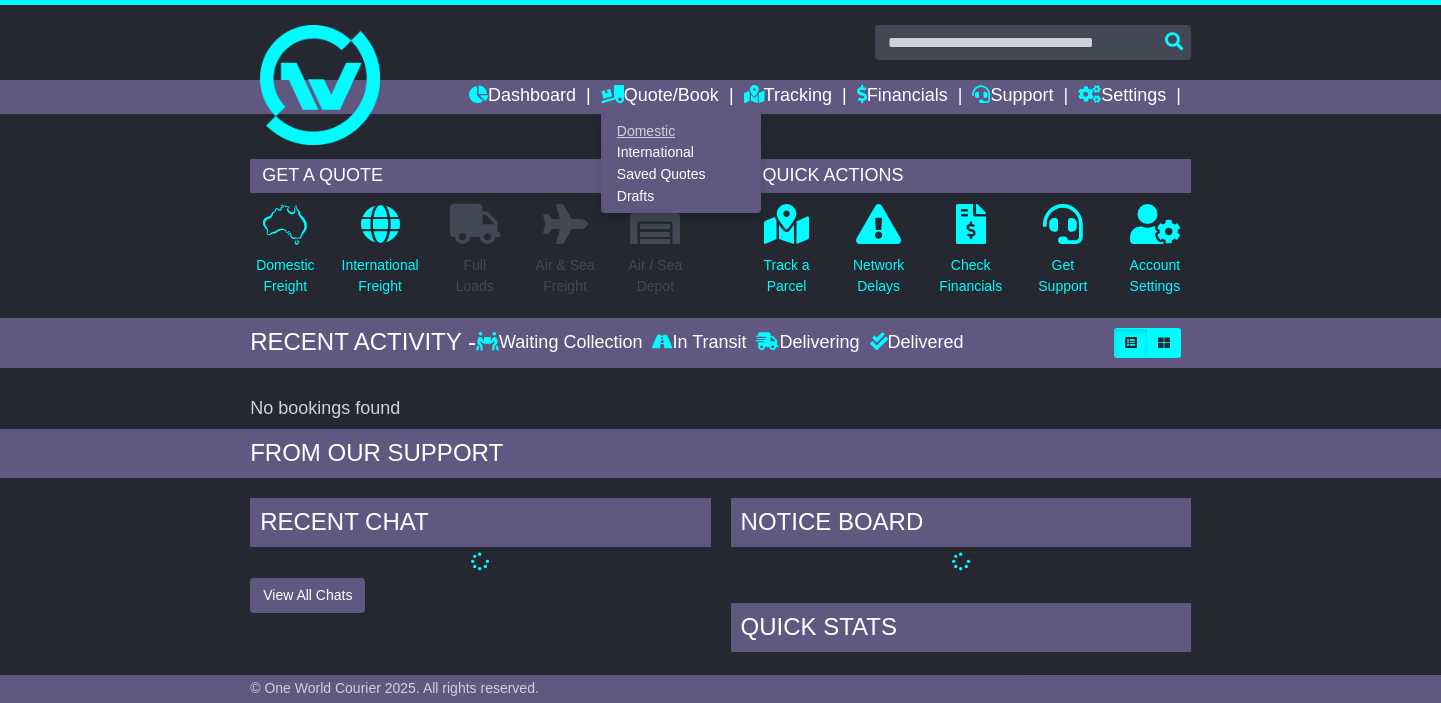 click on "Domestic" at bounding box center (681, 131) 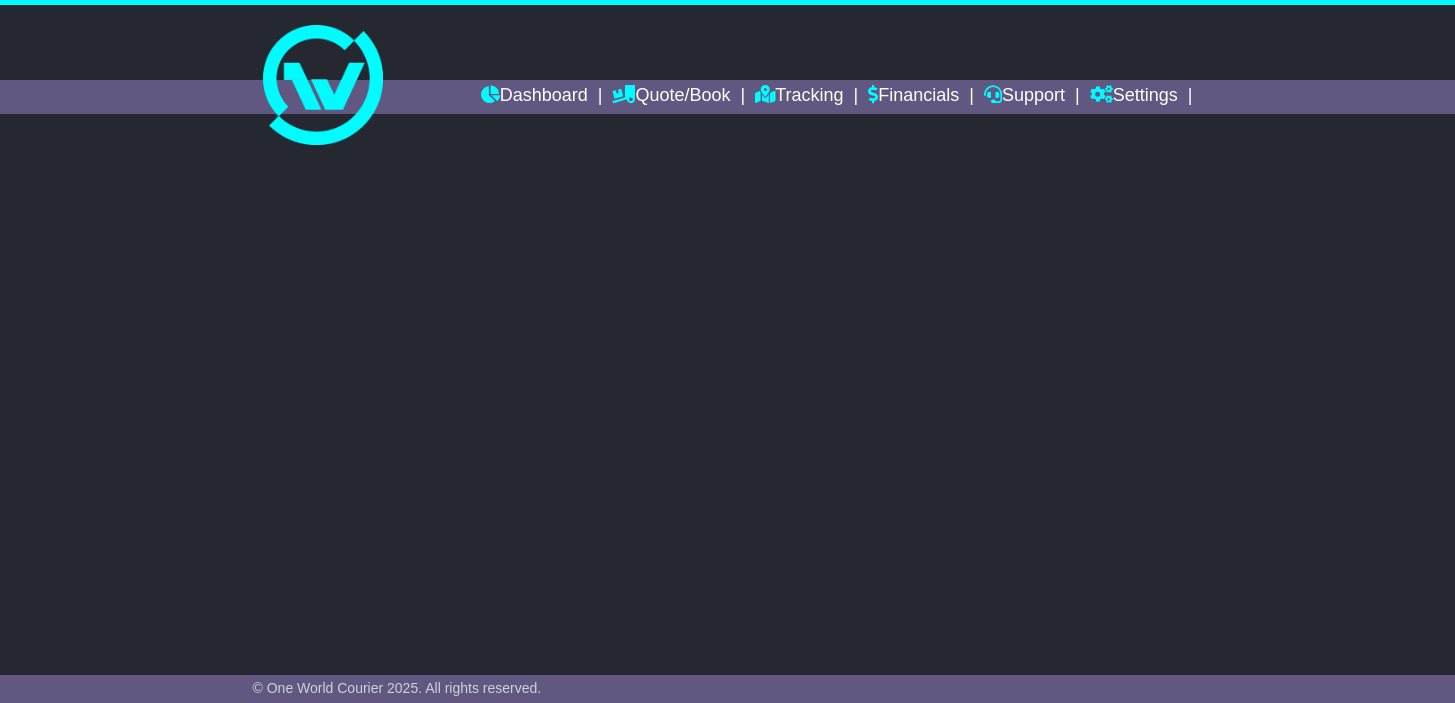 scroll, scrollTop: 0, scrollLeft: 0, axis: both 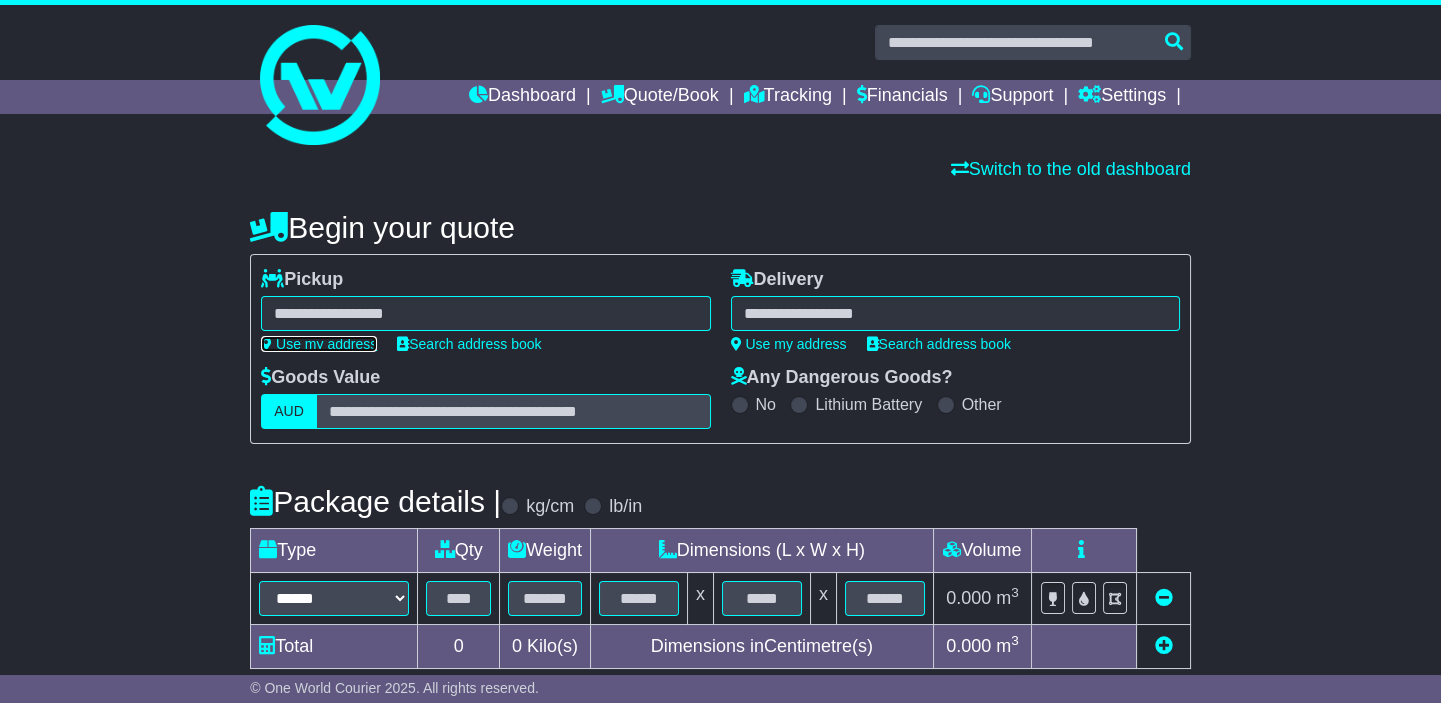 click on "Use my address" at bounding box center (319, 344) 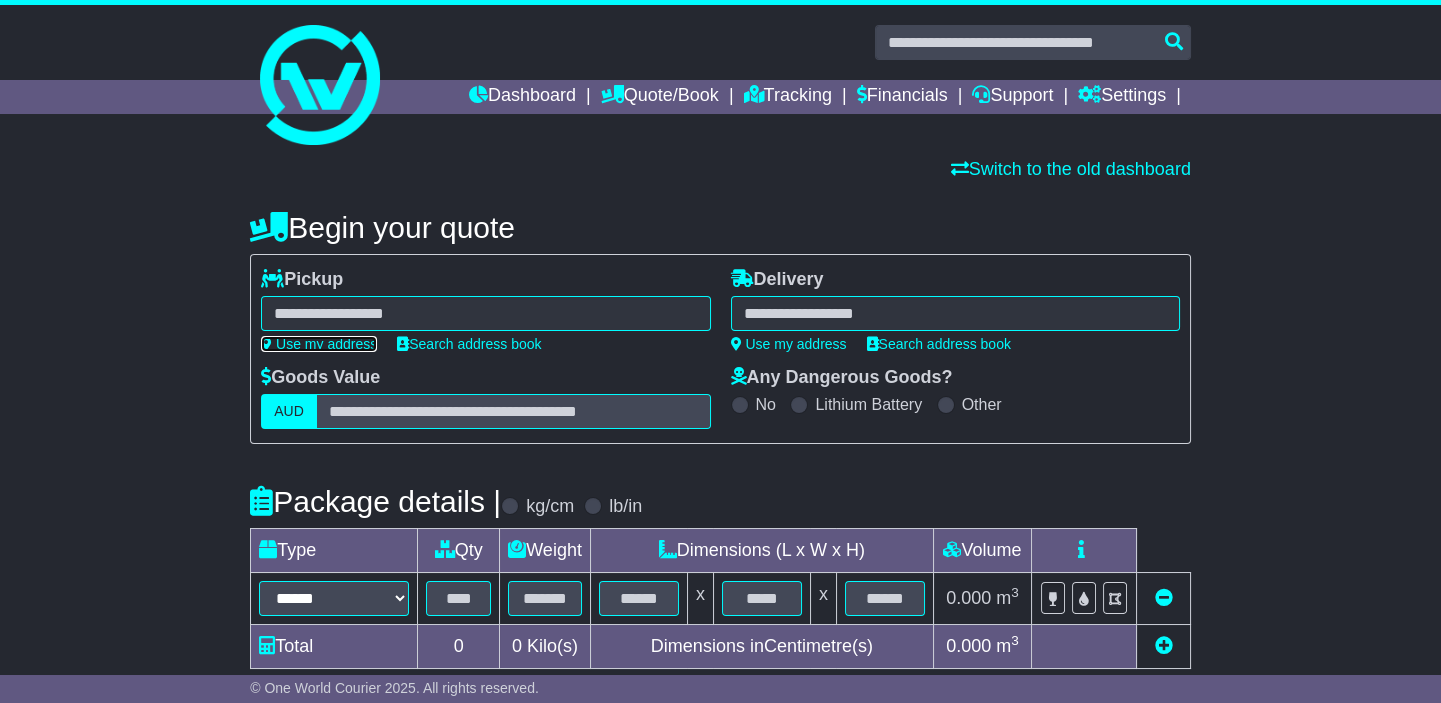 type on "**********" 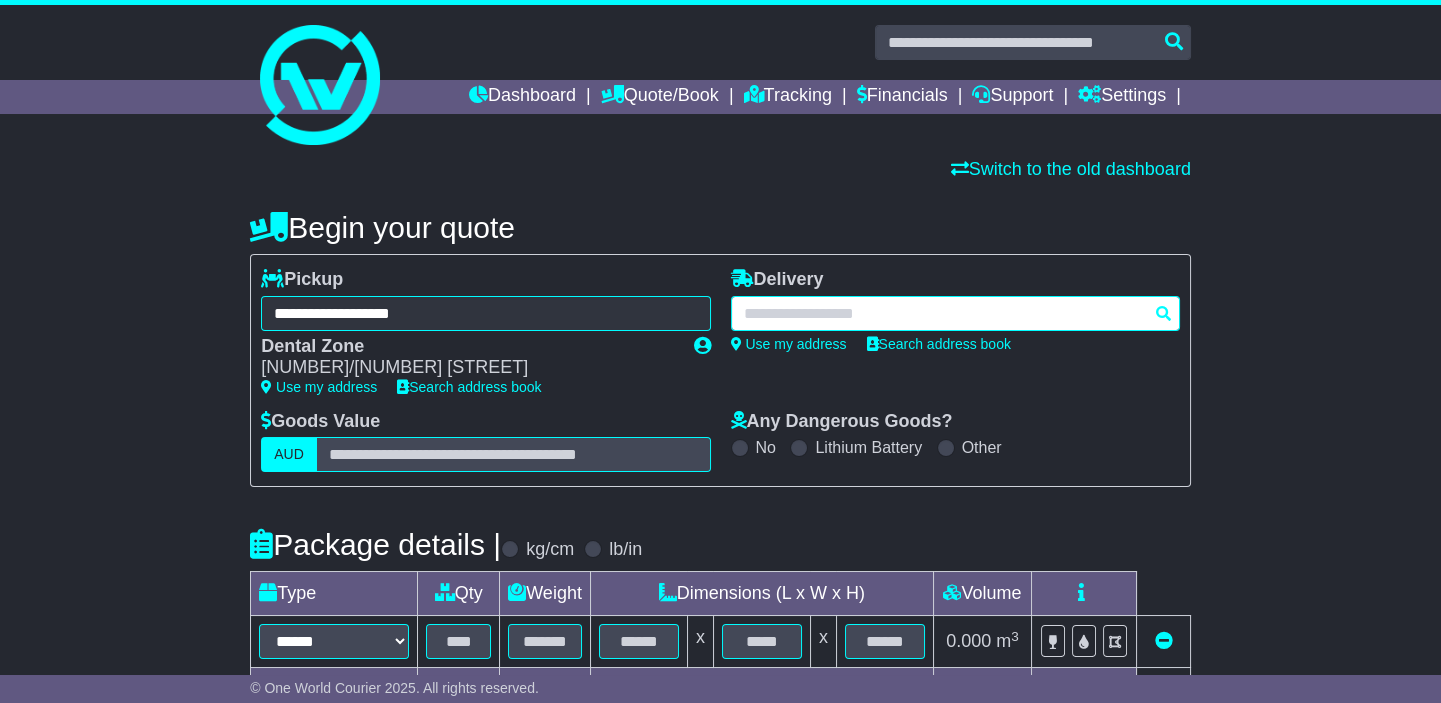 click at bounding box center [955, 313] 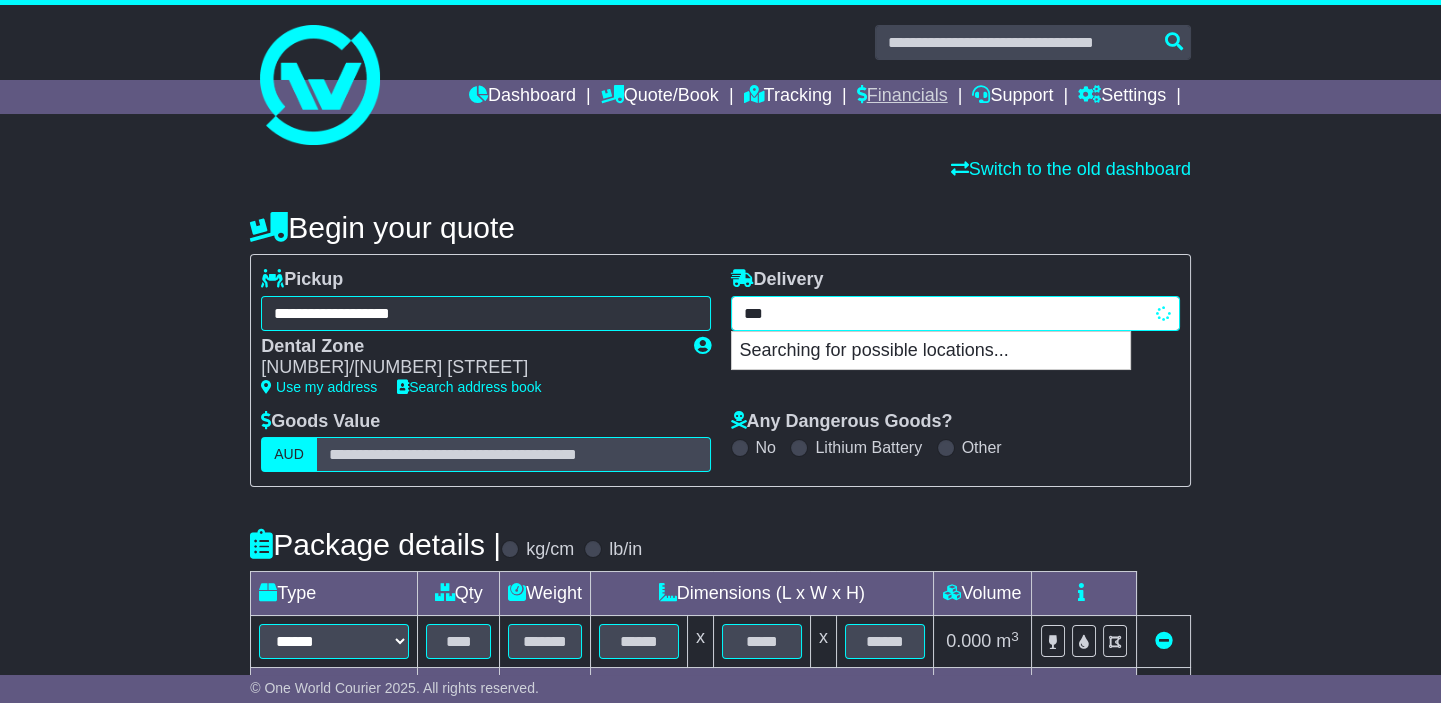 type on "****" 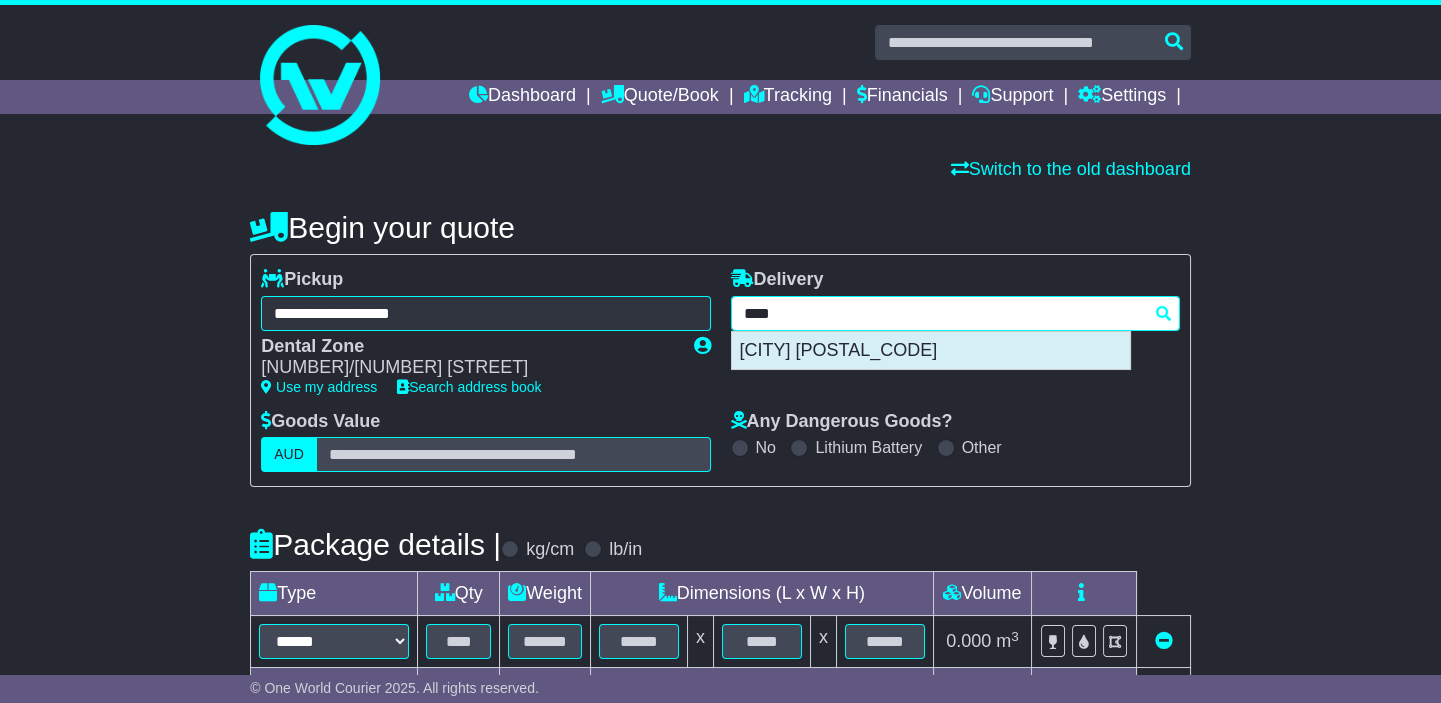 click on "[CITY] [POSTAL_CODE]" at bounding box center (931, 351) 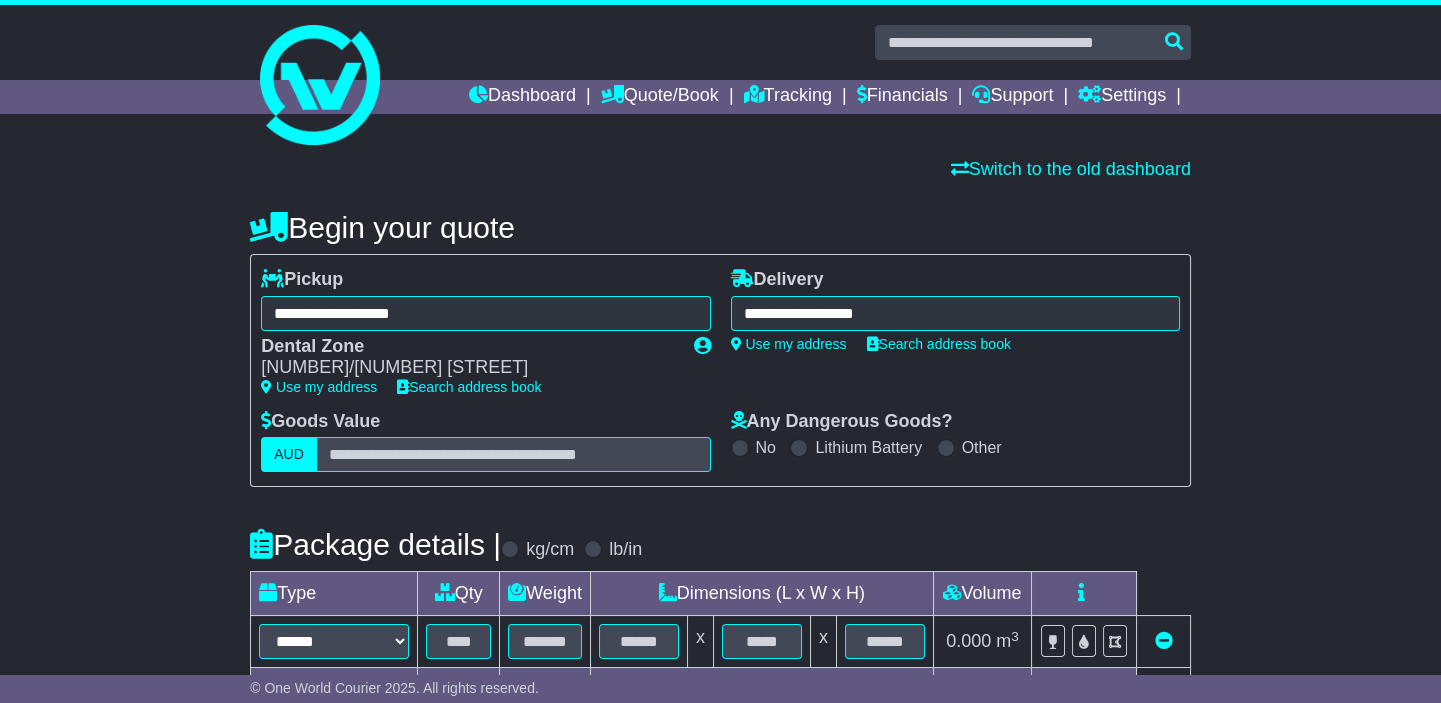 type on "**********" 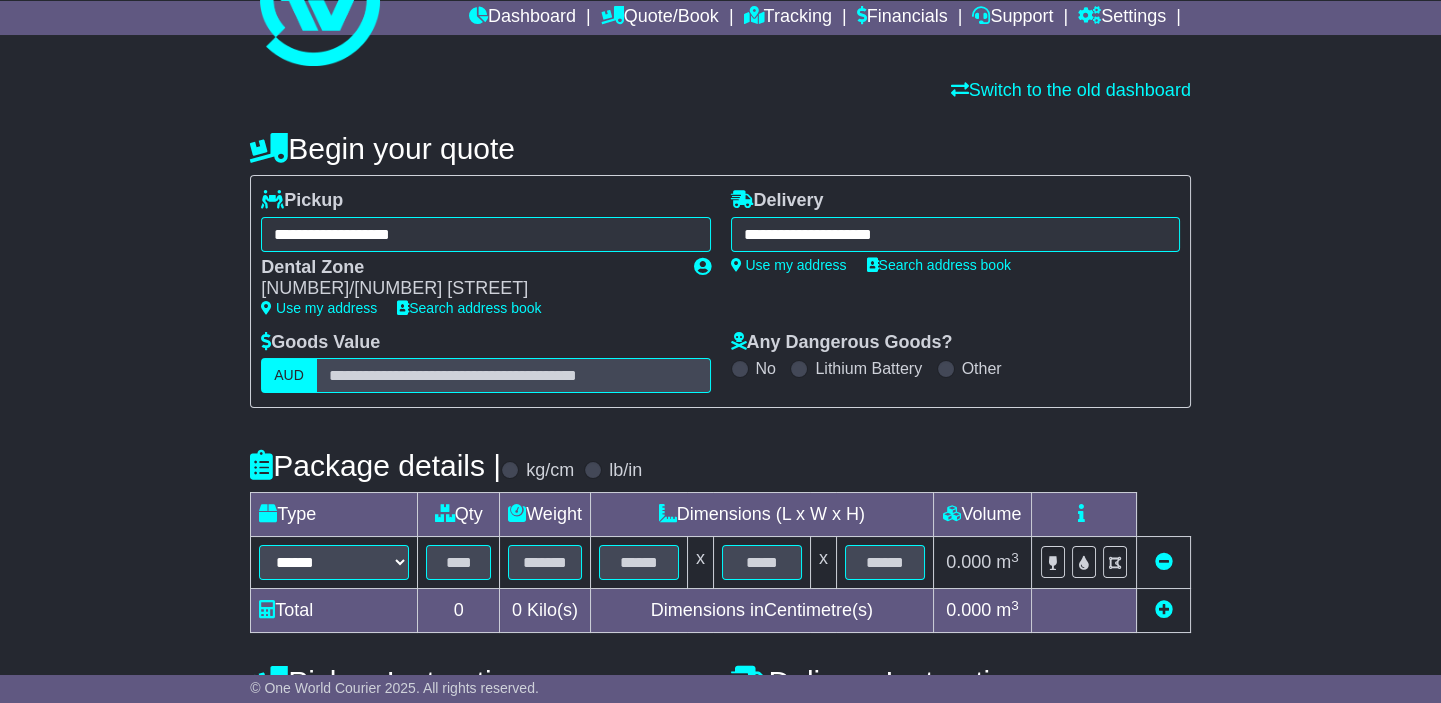 scroll, scrollTop: 272, scrollLeft: 0, axis: vertical 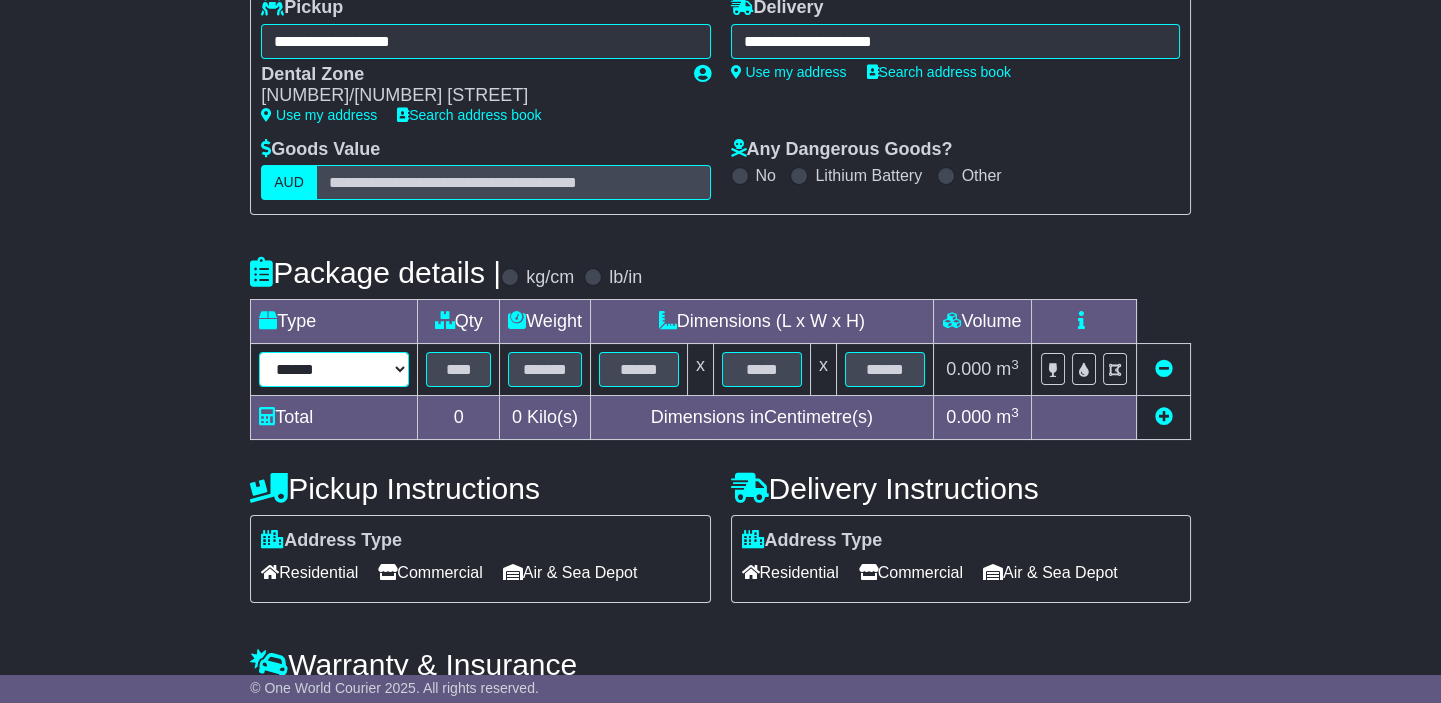 click on "****** ****** *** ******** ***** **** **** ****** *** *******" at bounding box center [334, 369] 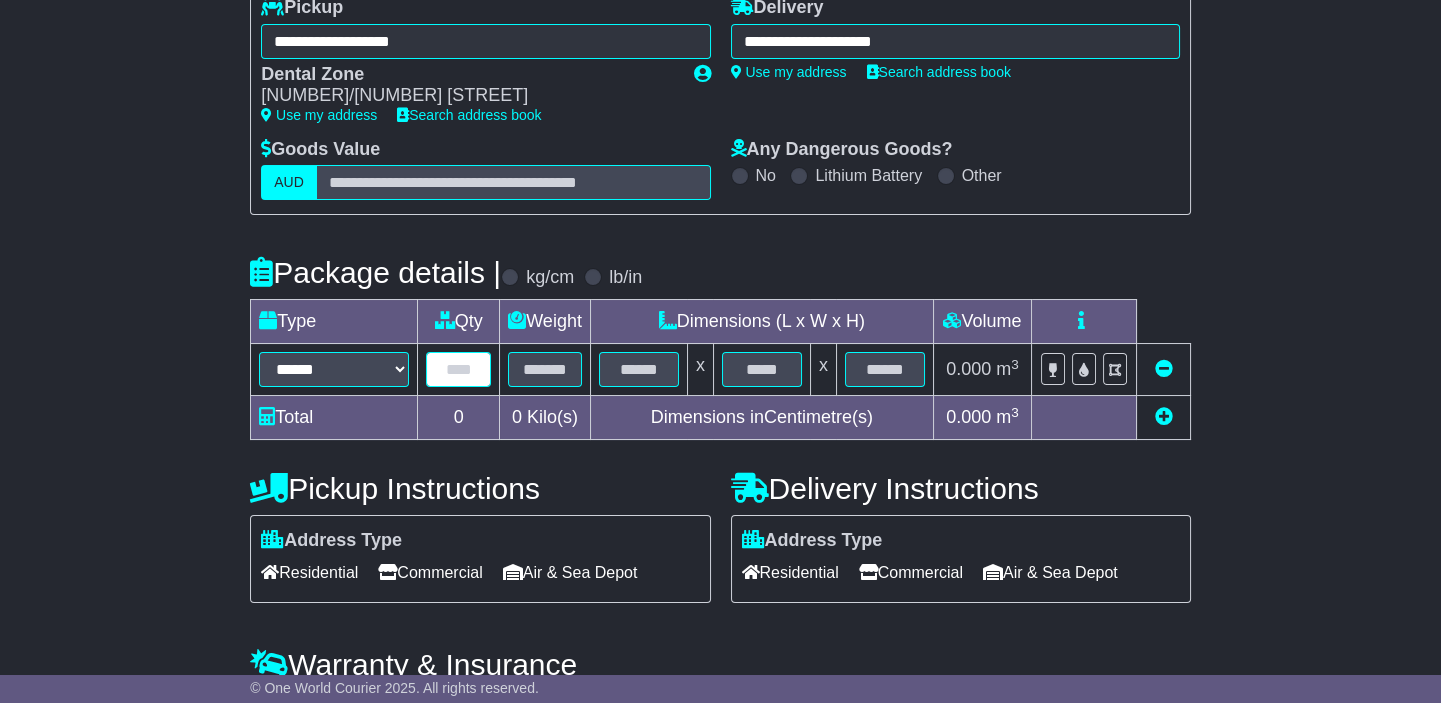click at bounding box center [458, 369] 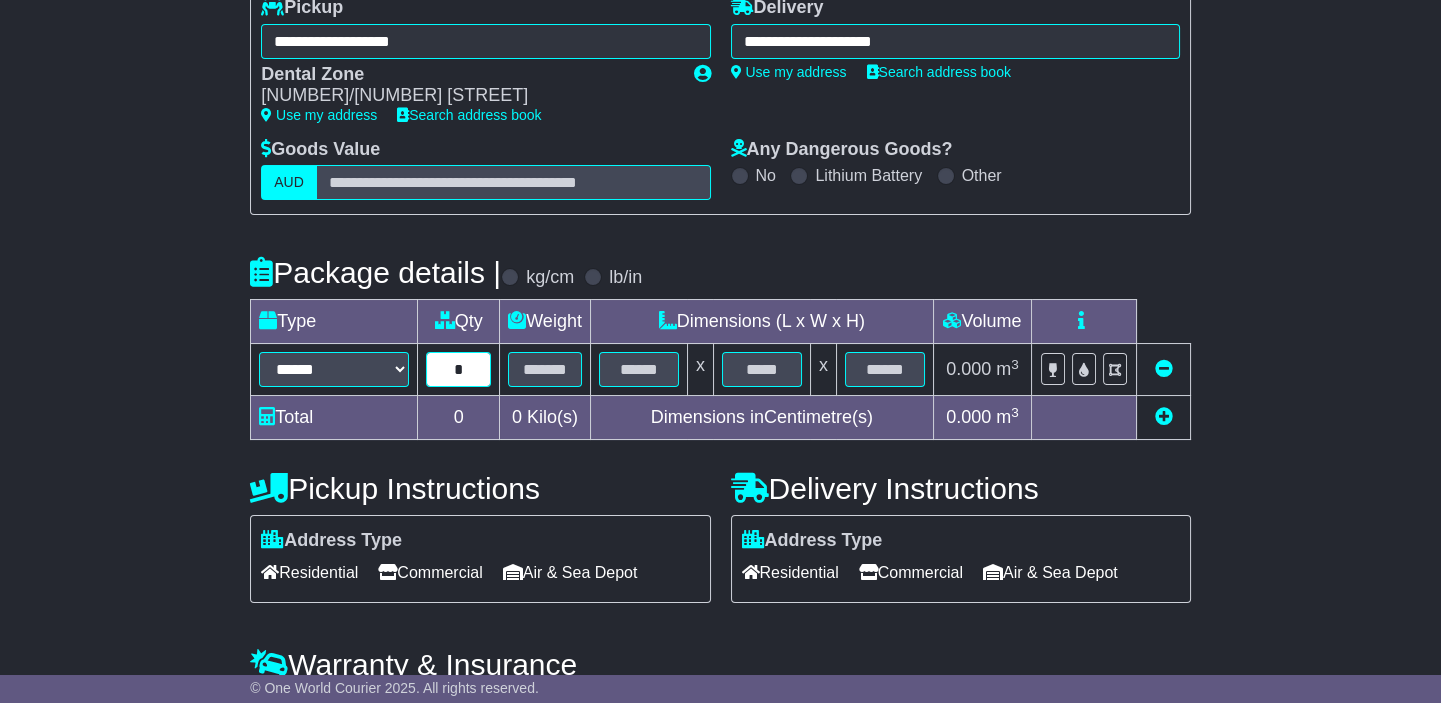 type on "*" 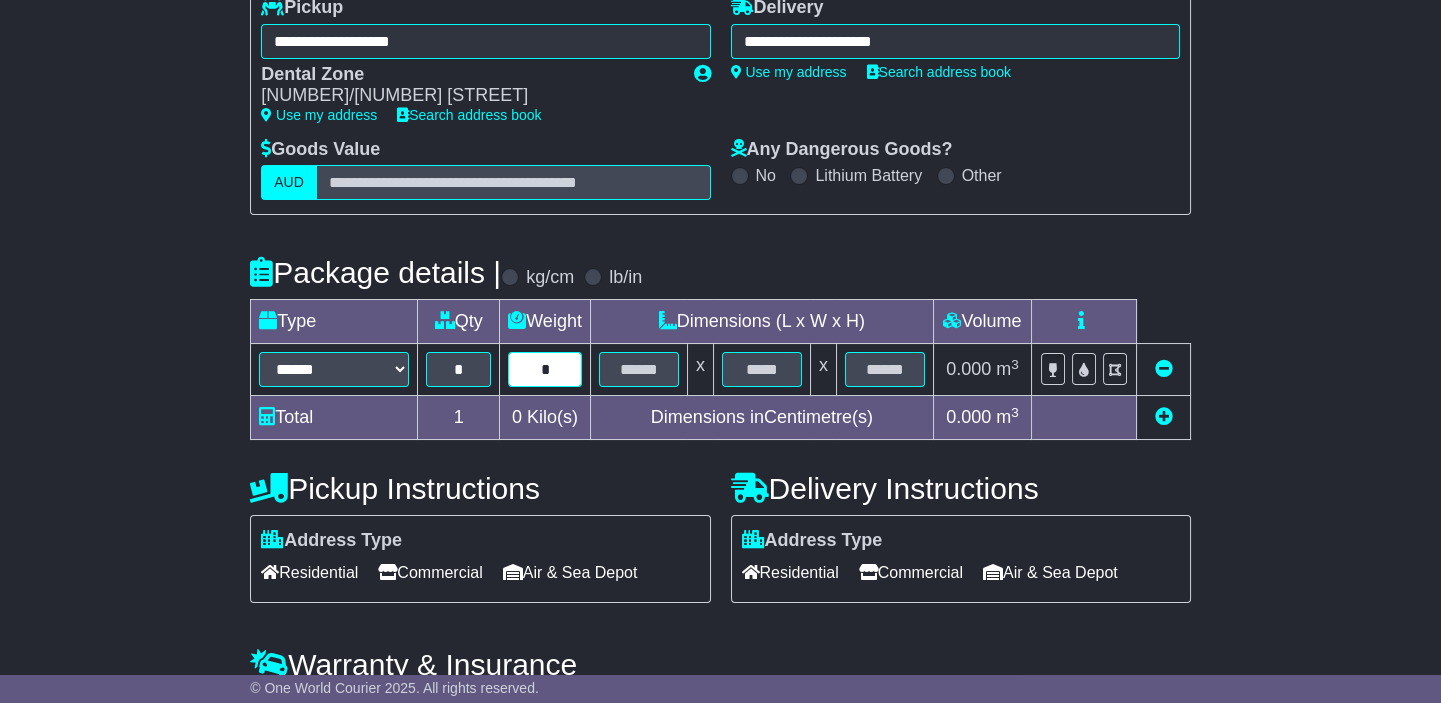 type on "*" 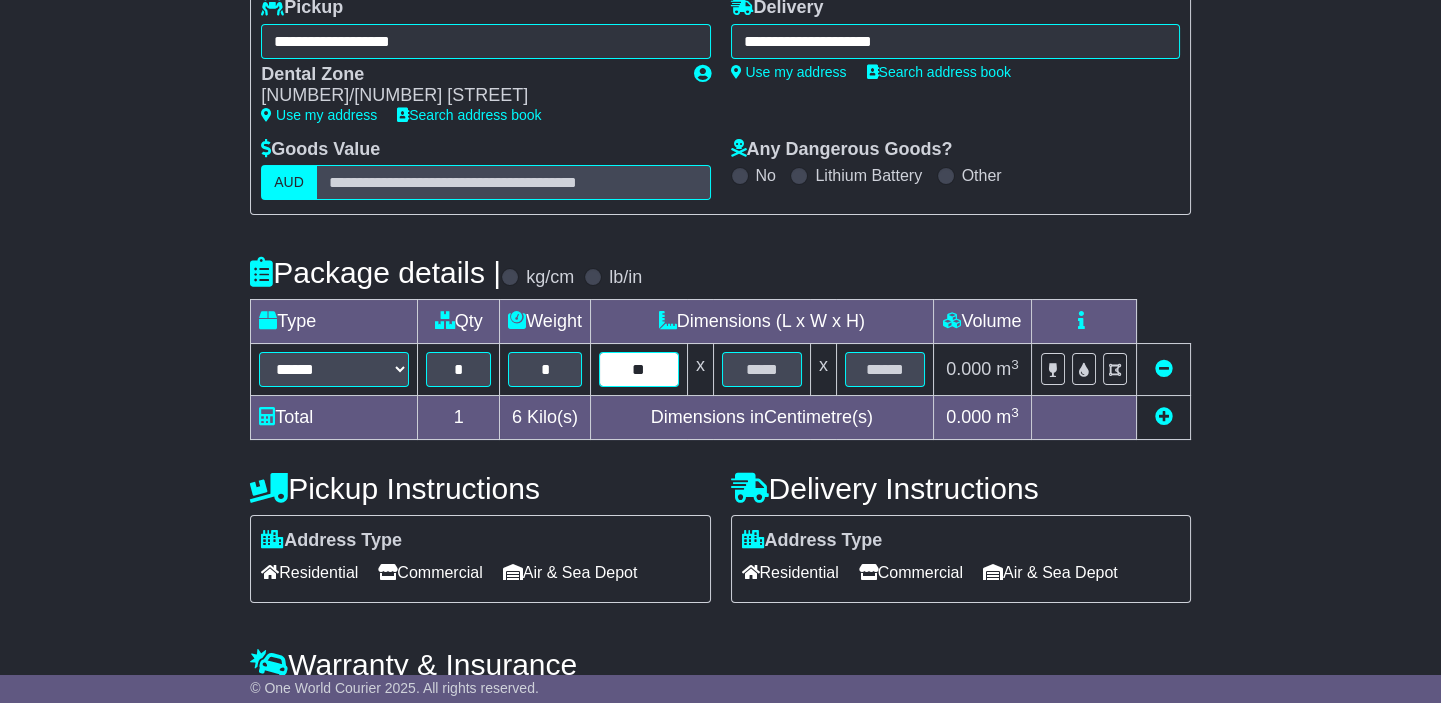type on "**" 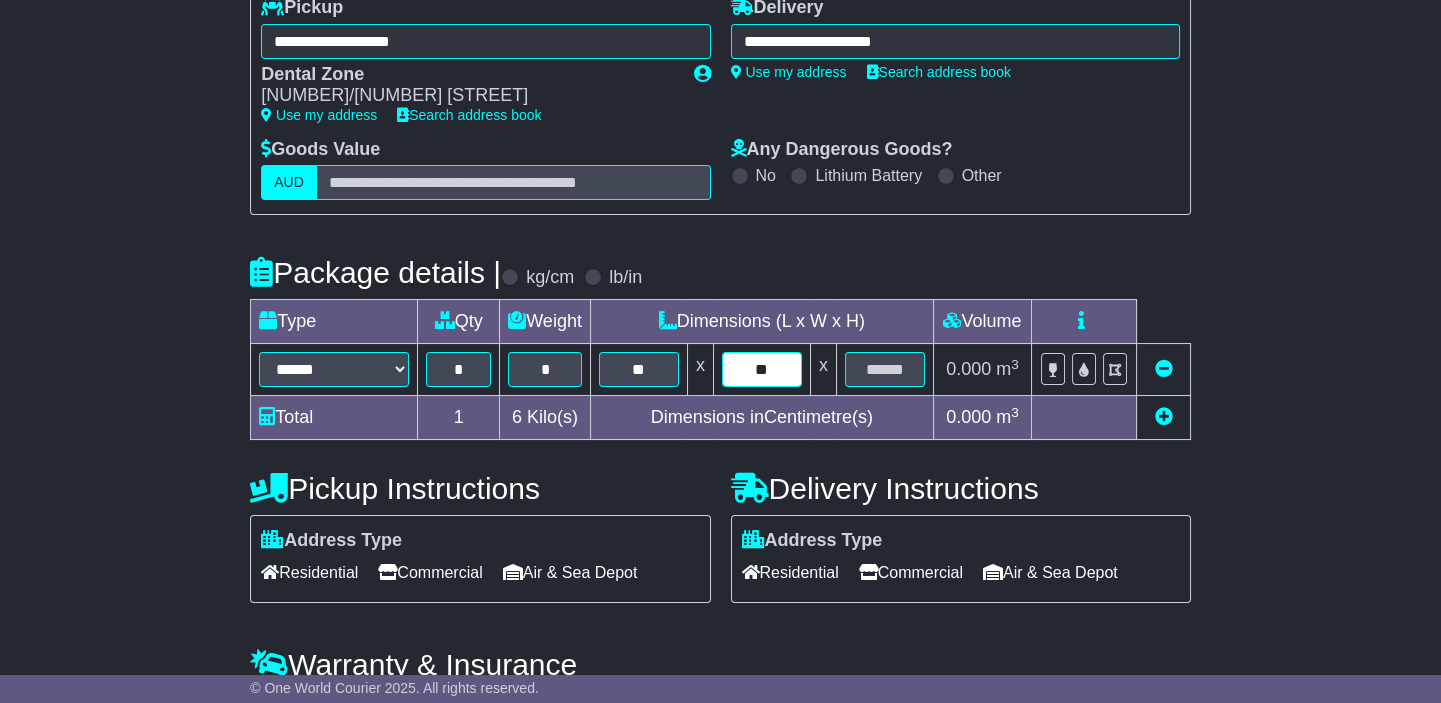 type on "**" 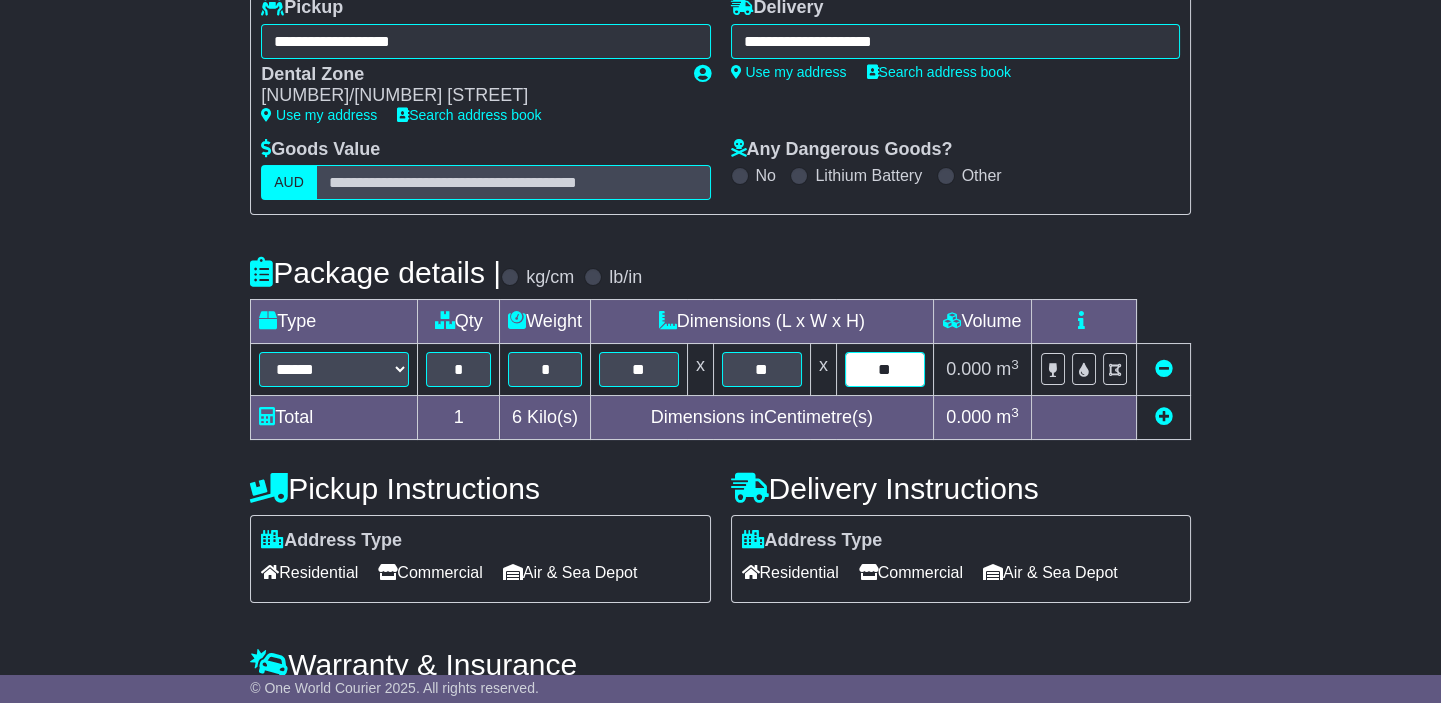 type on "**" 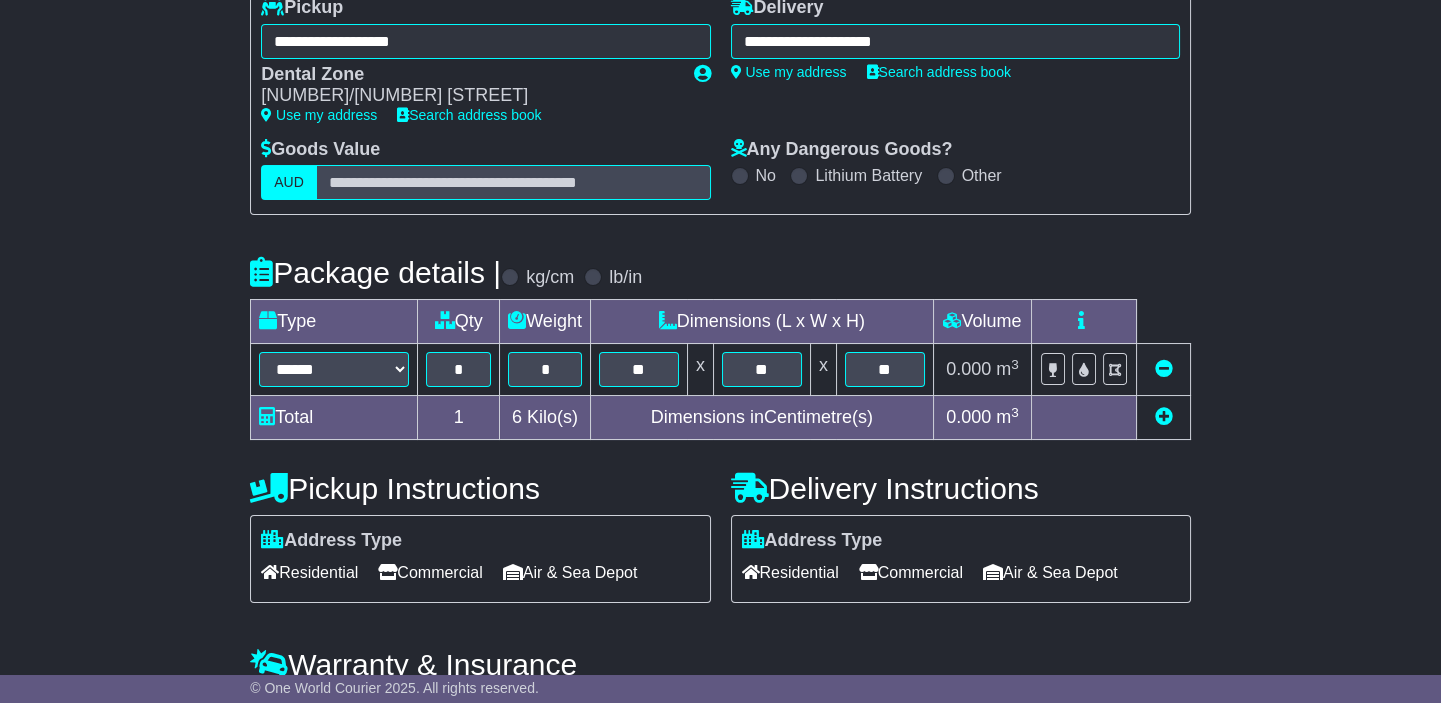 click on "Commercial" at bounding box center [911, 572] 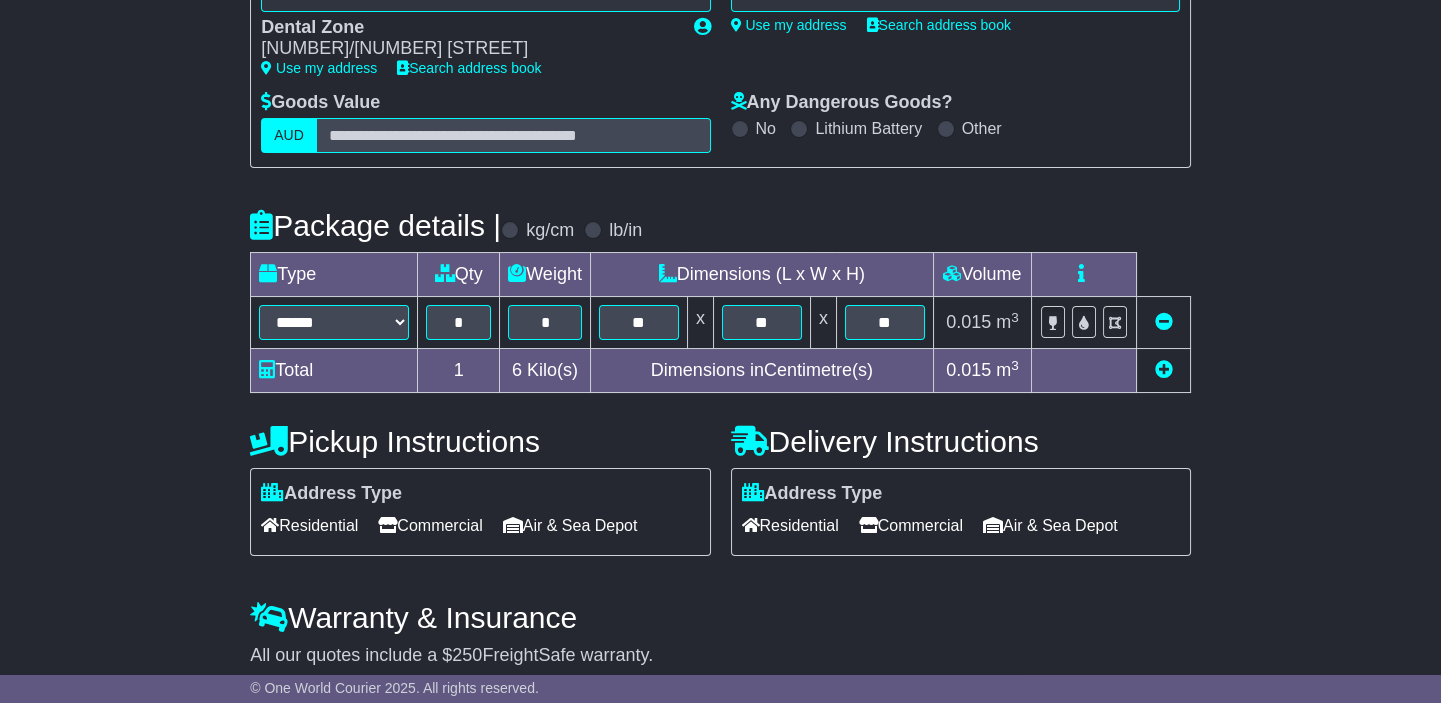 scroll, scrollTop: 398, scrollLeft: 0, axis: vertical 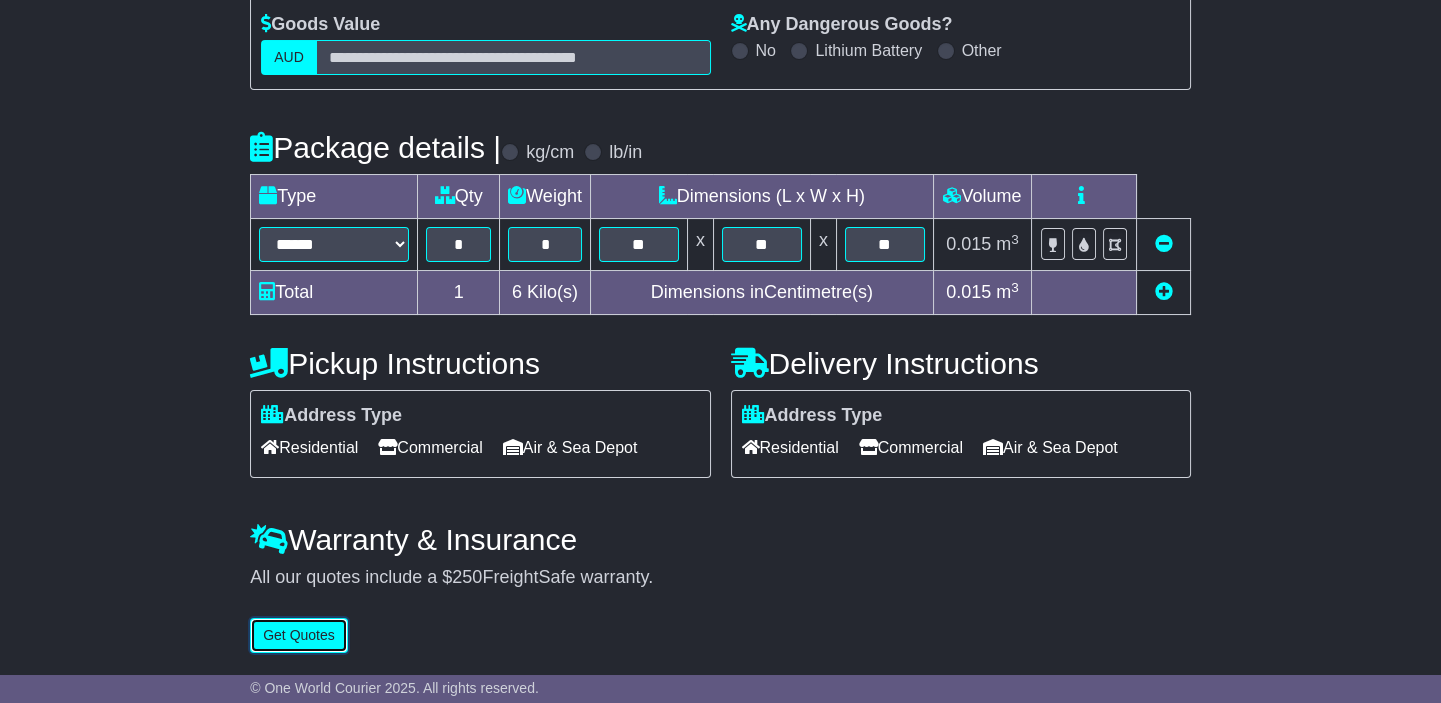 click on "Get Quotes" at bounding box center (299, 635) 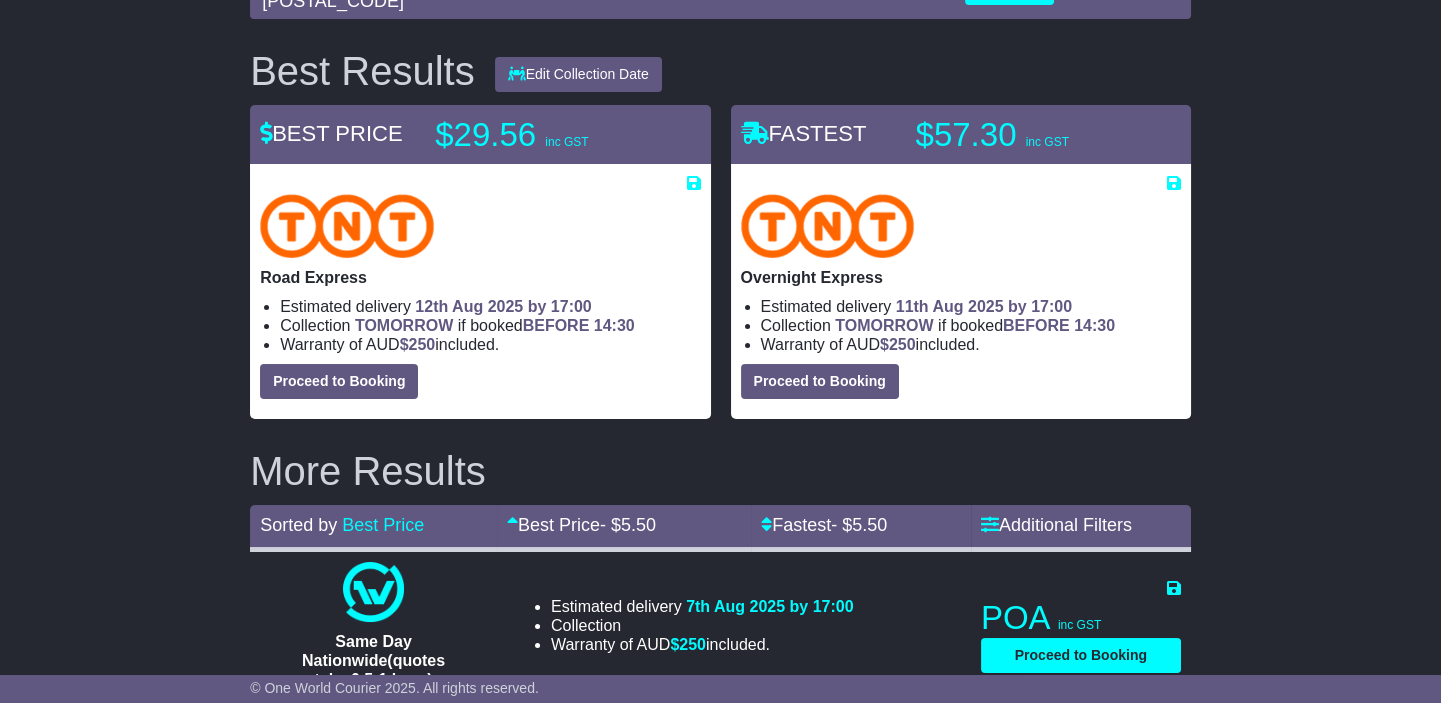 scroll, scrollTop: 181, scrollLeft: 0, axis: vertical 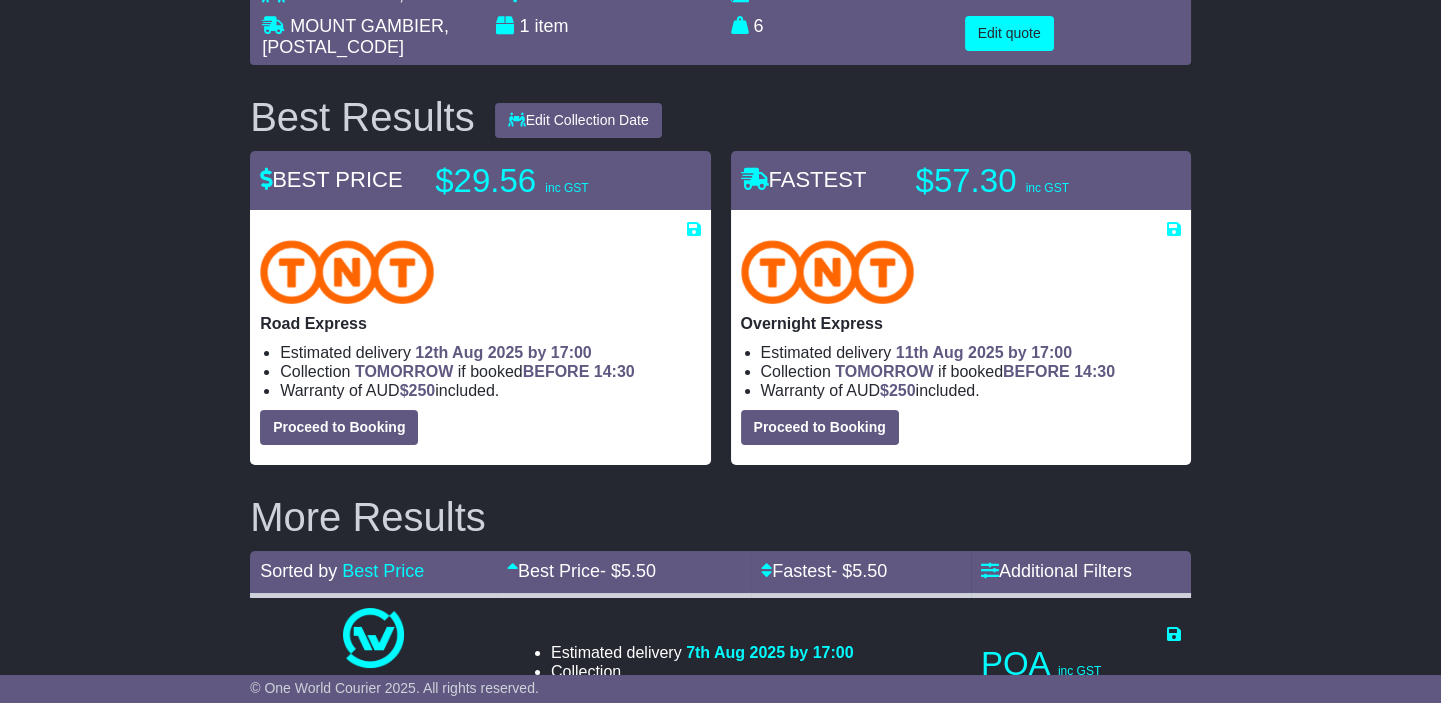 drag, startPoint x: 503, startPoint y: 390, endPoint x: 423, endPoint y: 360, distance: 85.44004 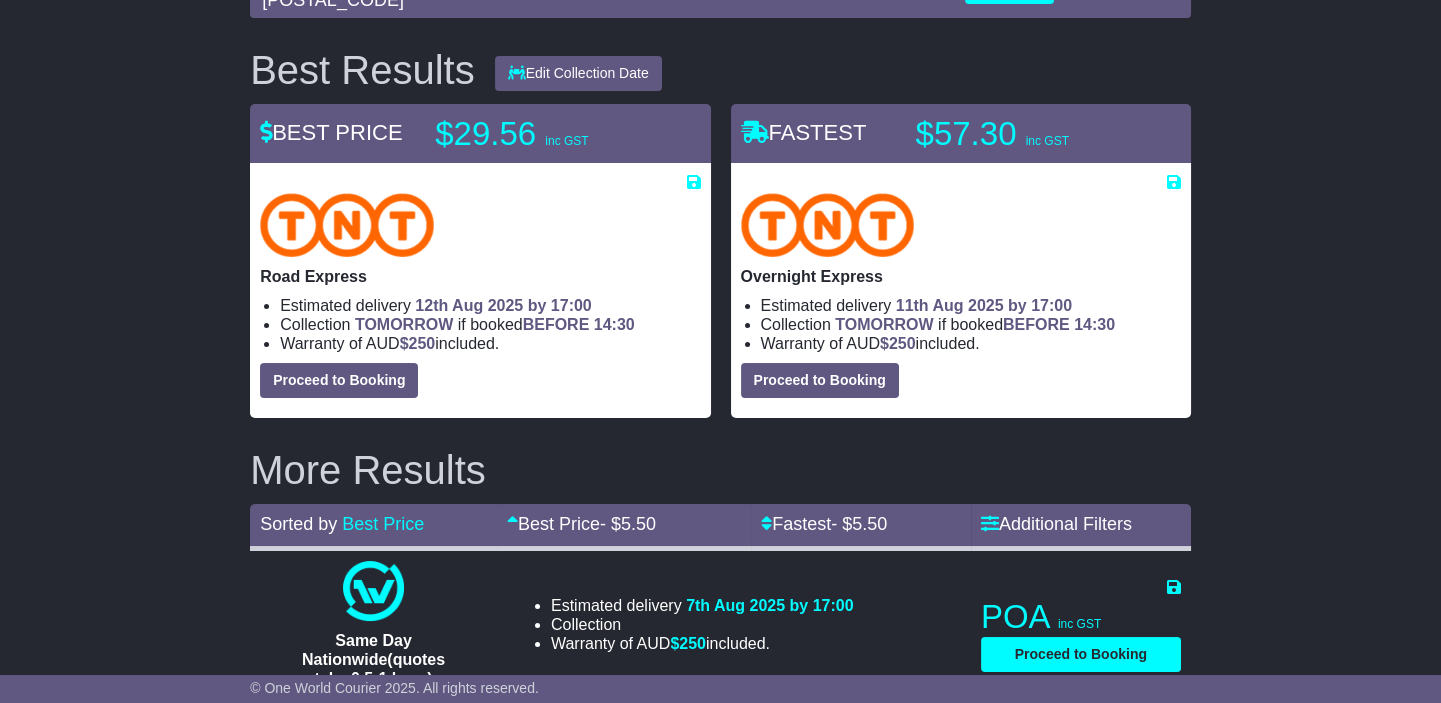 scroll, scrollTop: 181, scrollLeft: 0, axis: vertical 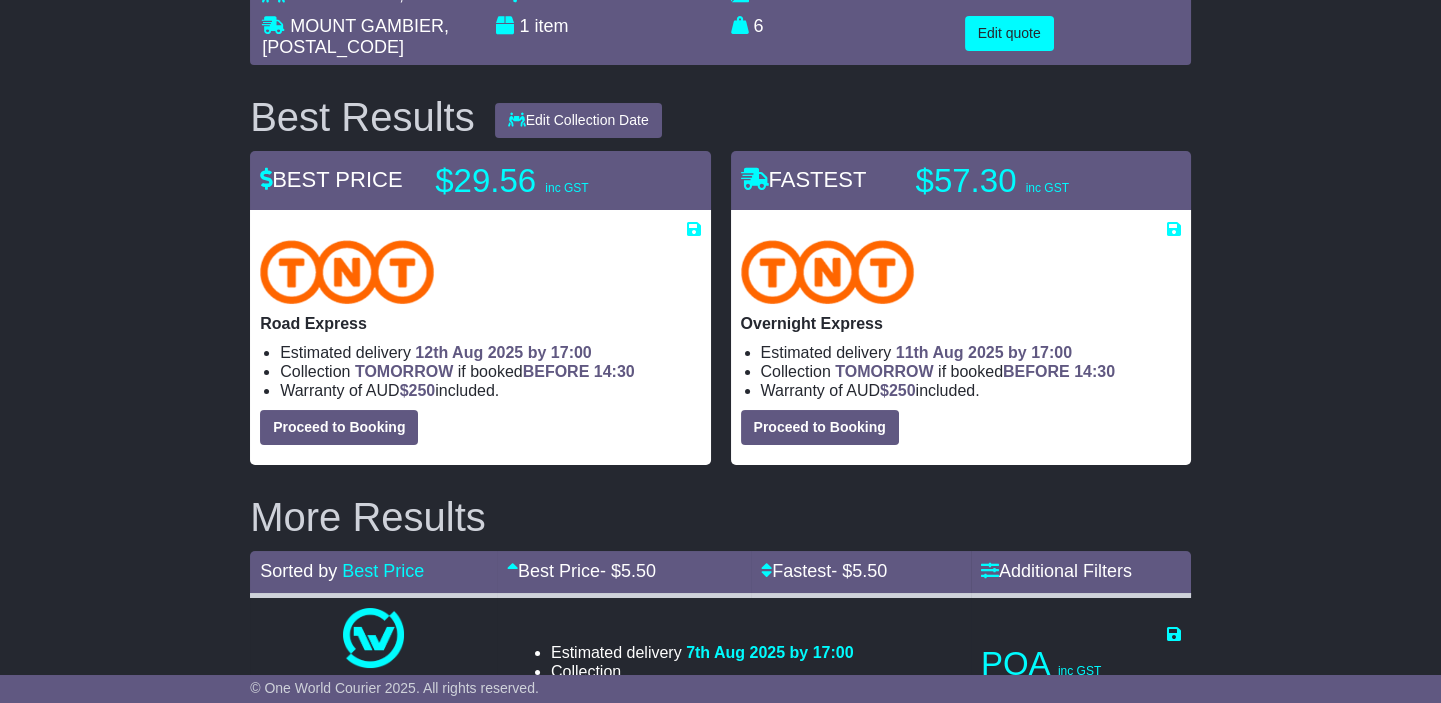 click on "Proceed to Booking
About this service" at bounding box center (480, 427) 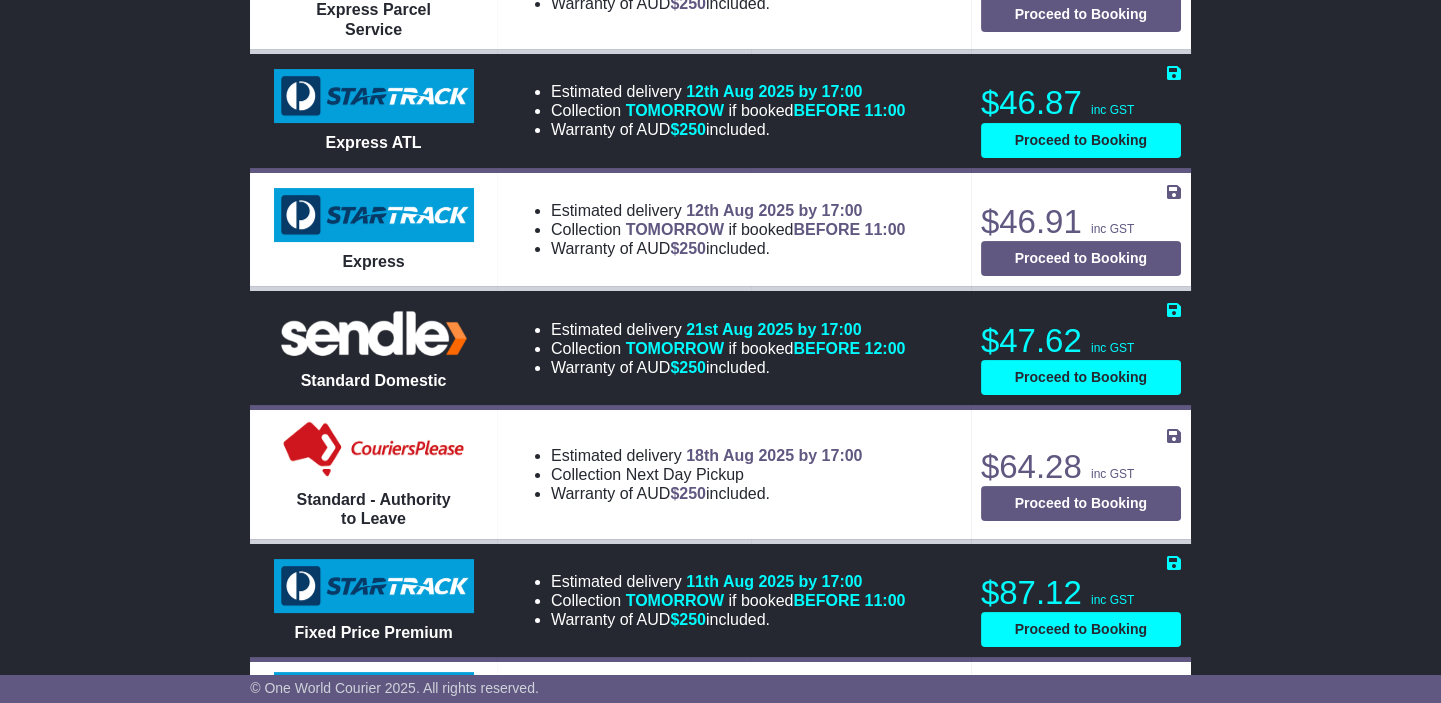 scroll, scrollTop: 1090, scrollLeft: 0, axis: vertical 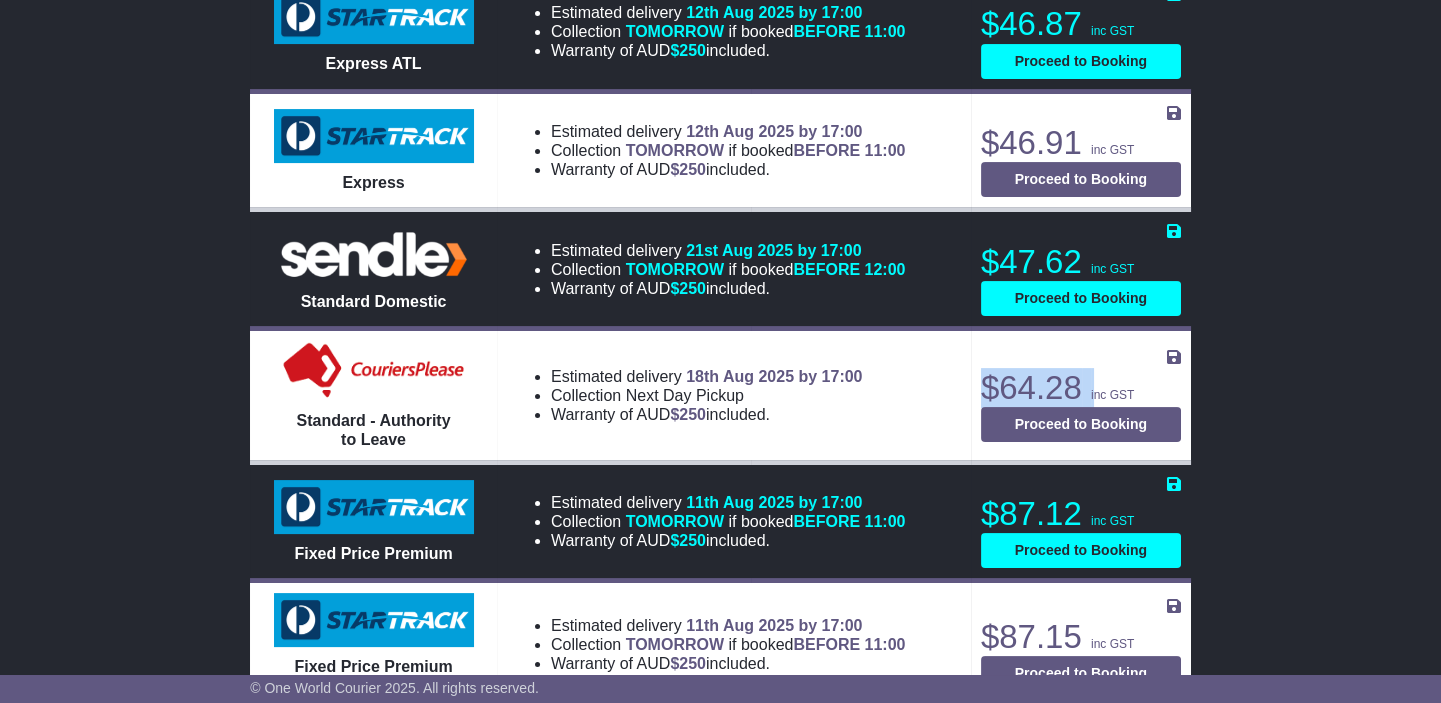 drag, startPoint x: 983, startPoint y: 372, endPoint x: 1092, endPoint y: 370, distance: 109.01835 